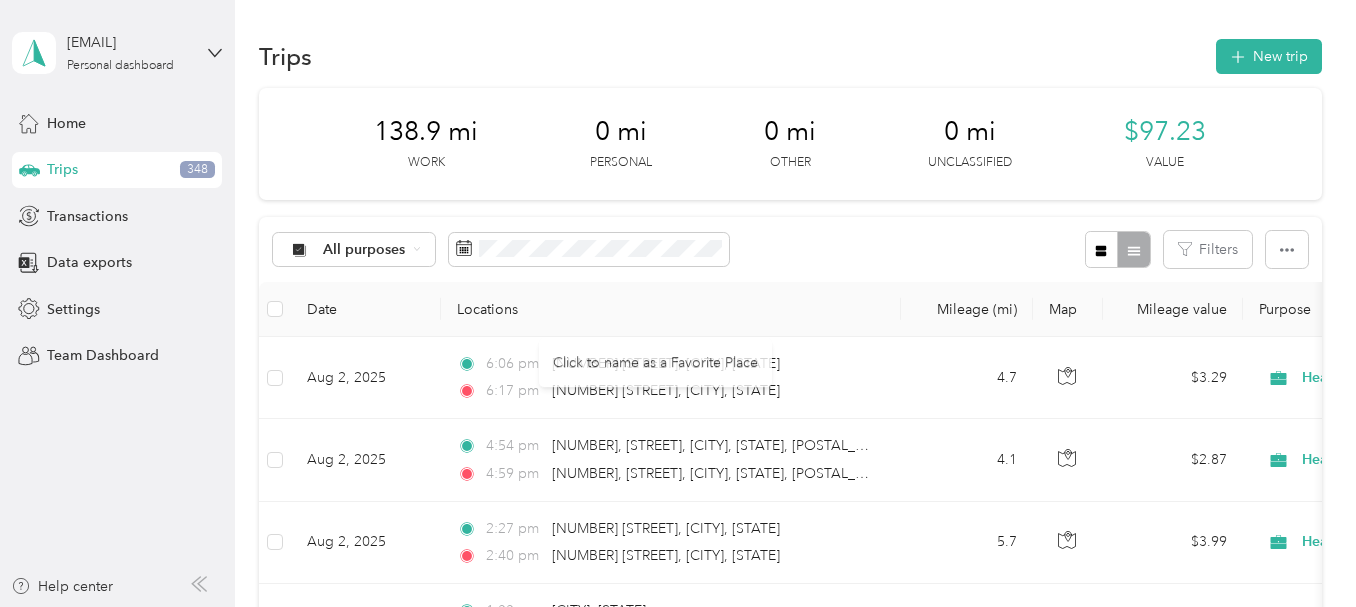 scroll, scrollTop: 0, scrollLeft: 0, axis: both 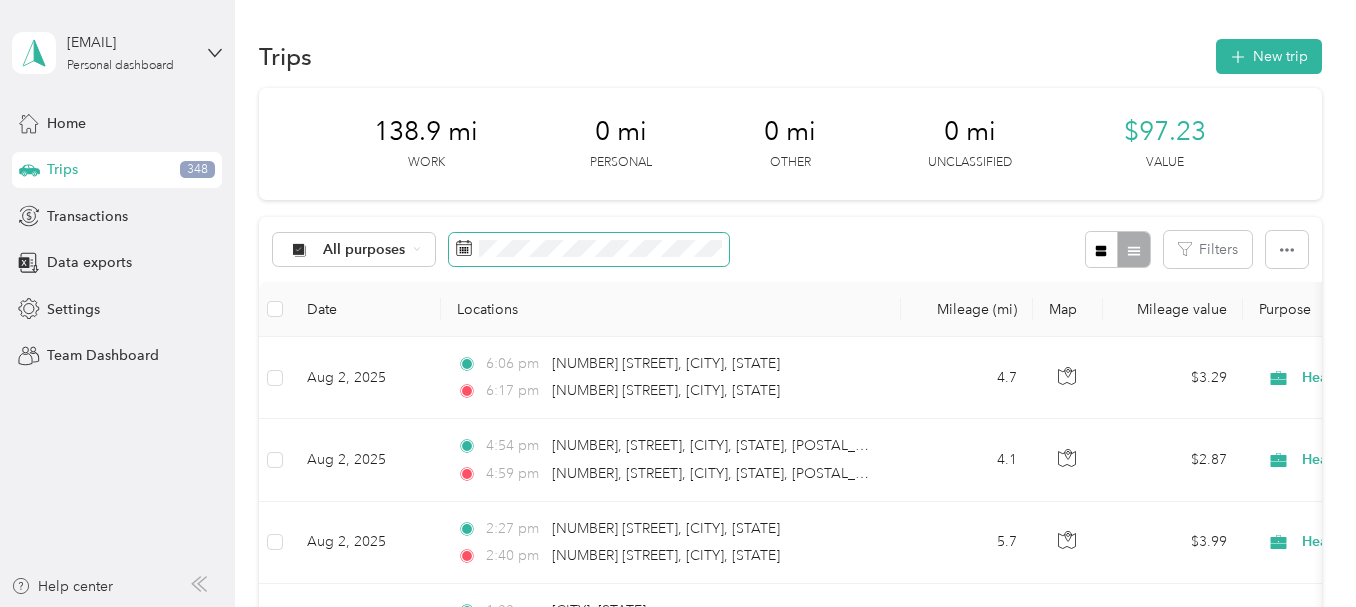 click at bounding box center (589, 250) 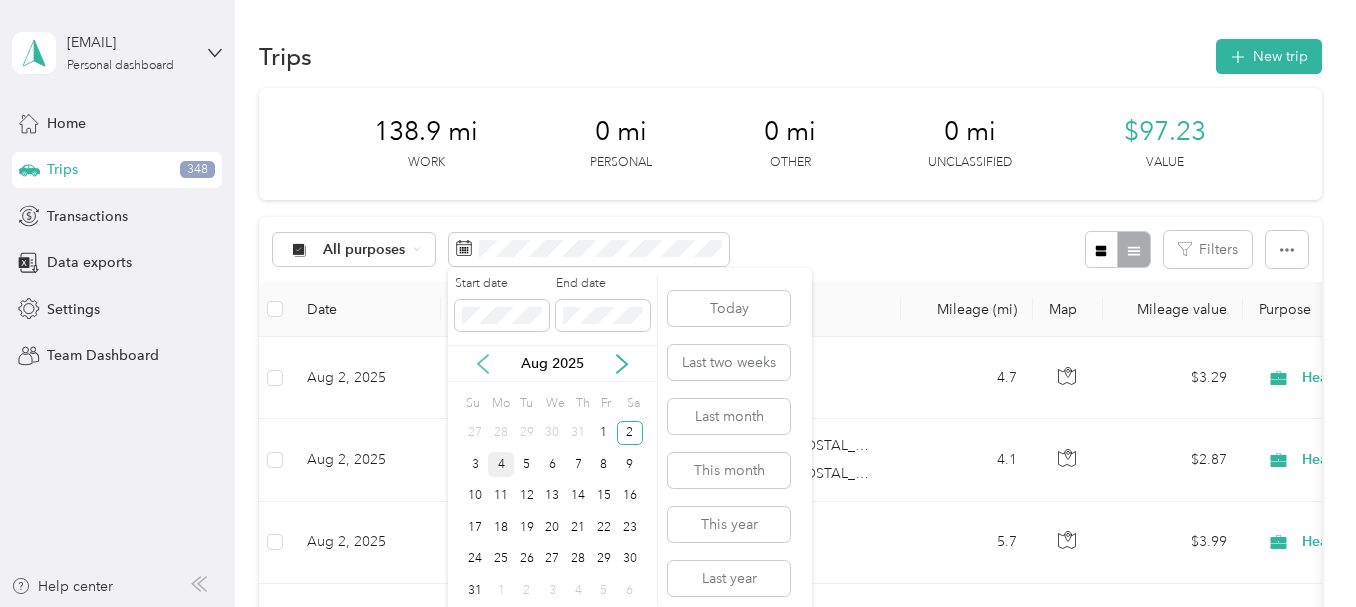click 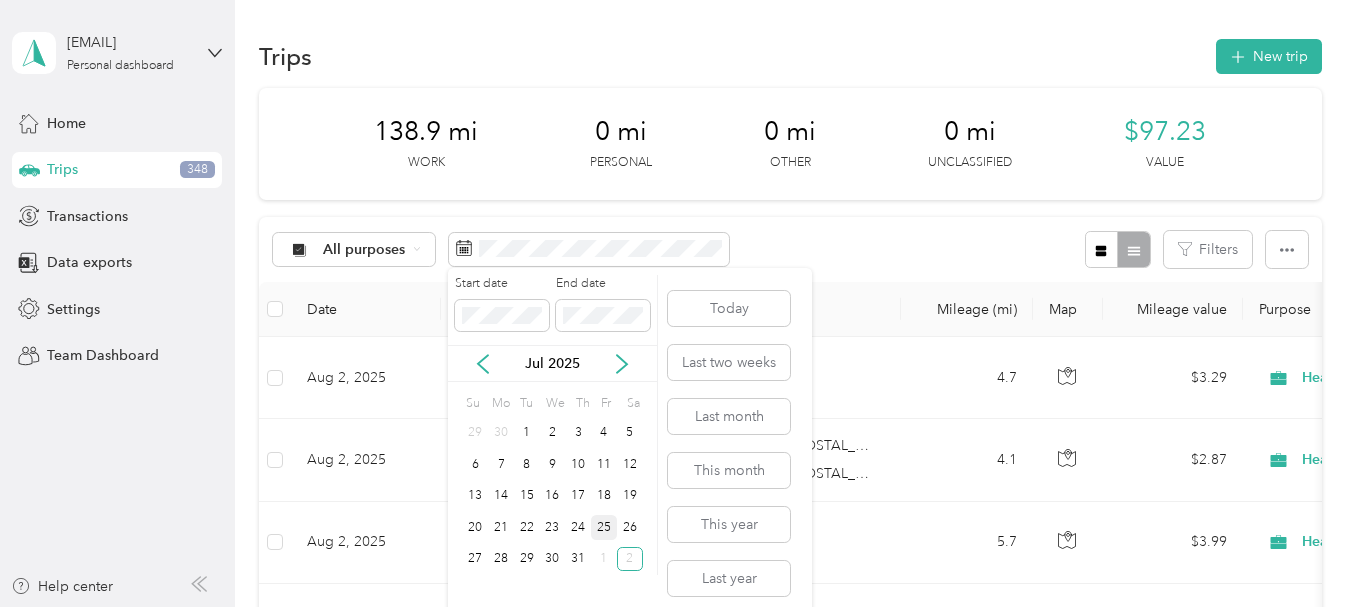 click on "25" at bounding box center [604, 527] 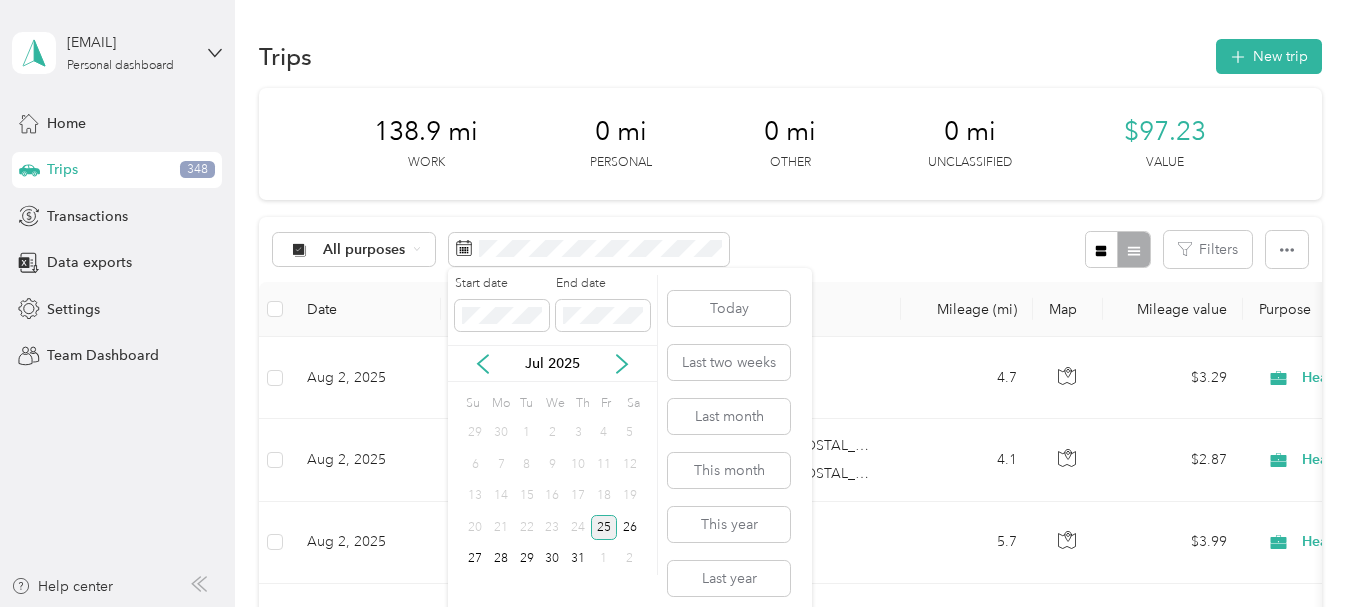click on "25" at bounding box center [604, 527] 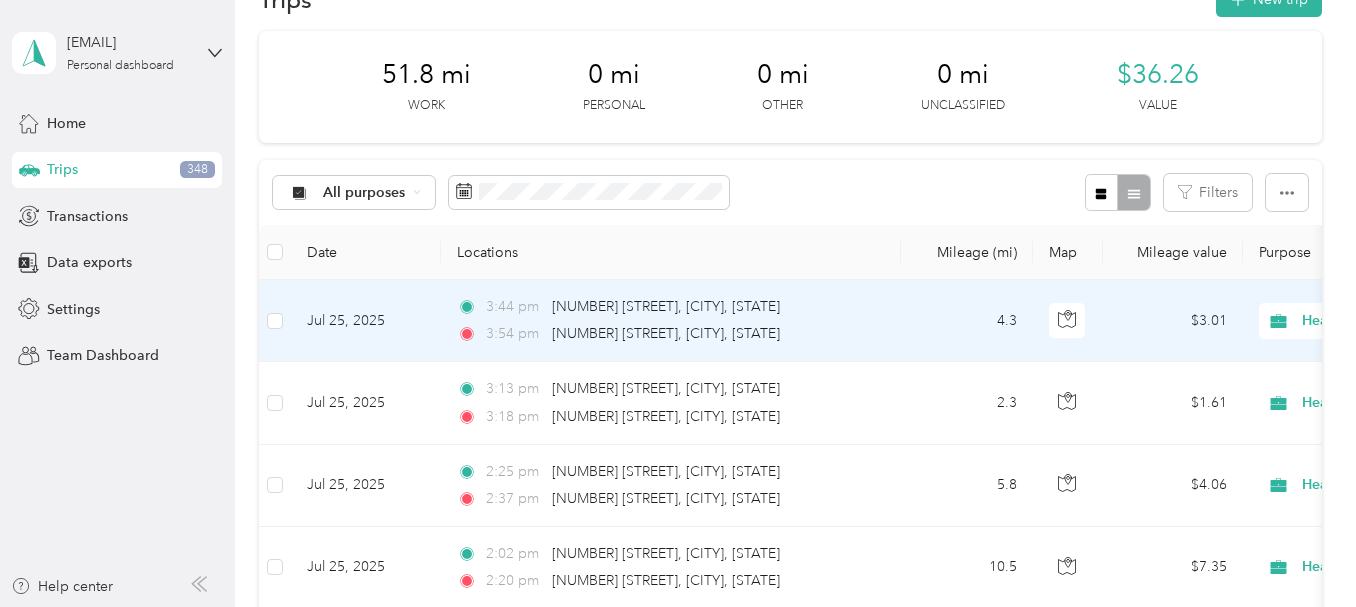 scroll, scrollTop: 100, scrollLeft: 0, axis: vertical 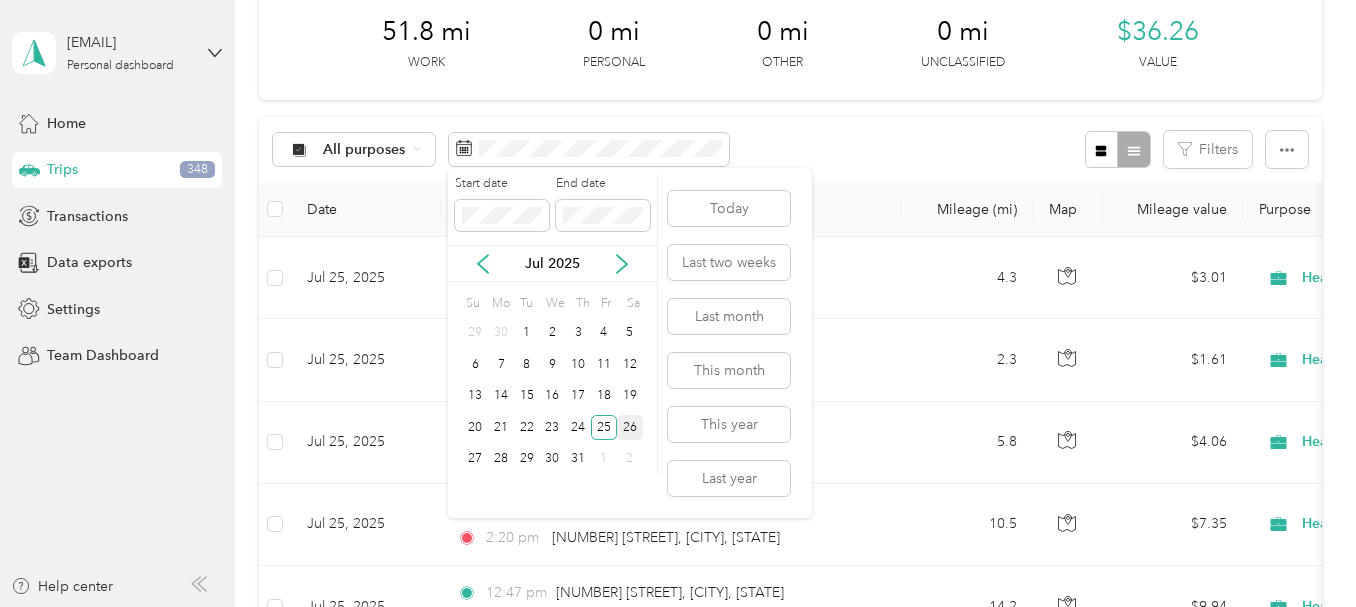 click on "26" at bounding box center (630, 427) 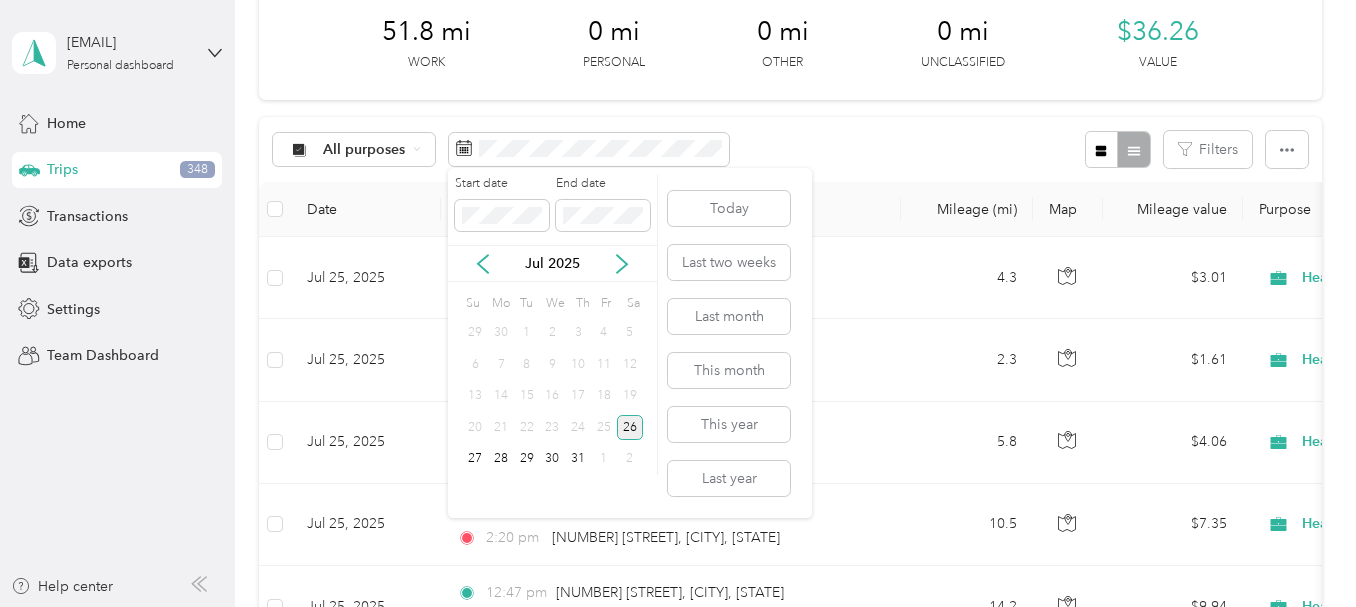 click on "26" at bounding box center (630, 427) 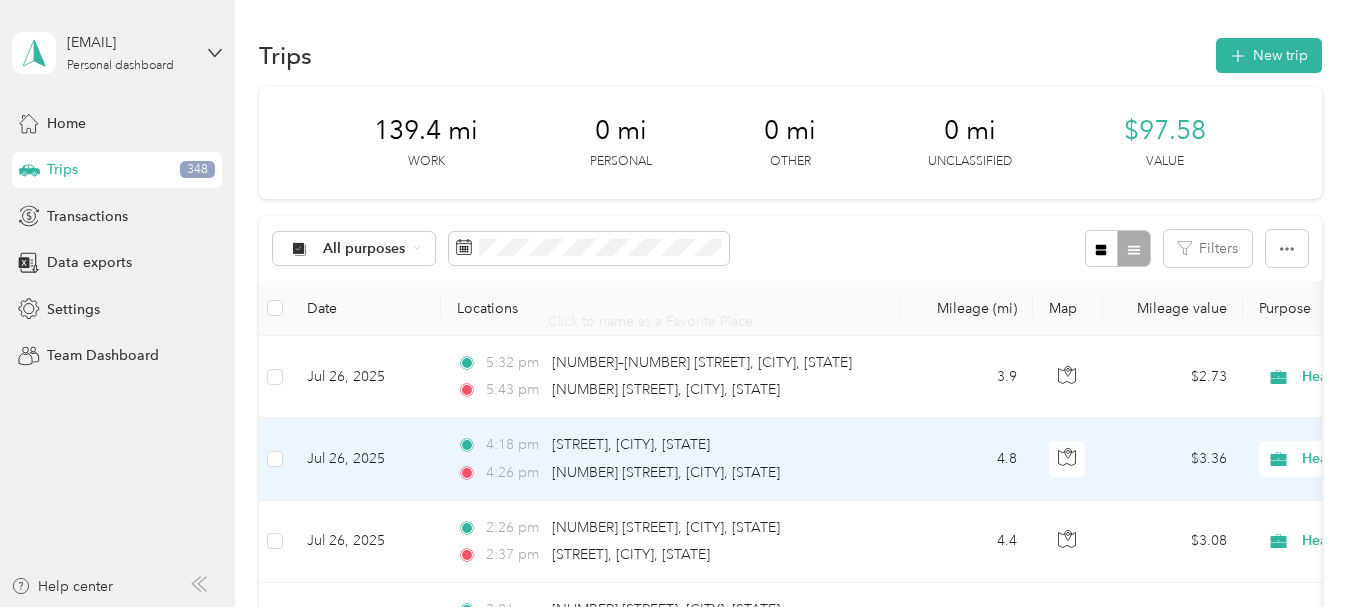 scroll, scrollTop: 0, scrollLeft: 0, axis: both 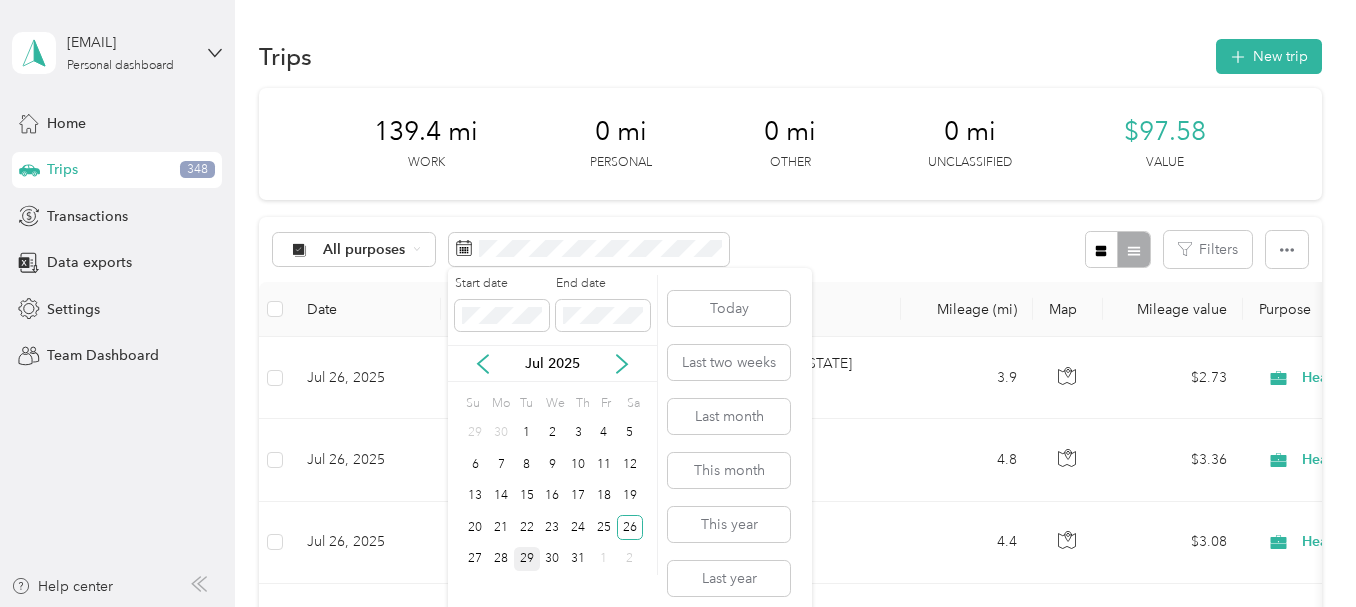 click on "29" at bounding box center [527, 559] 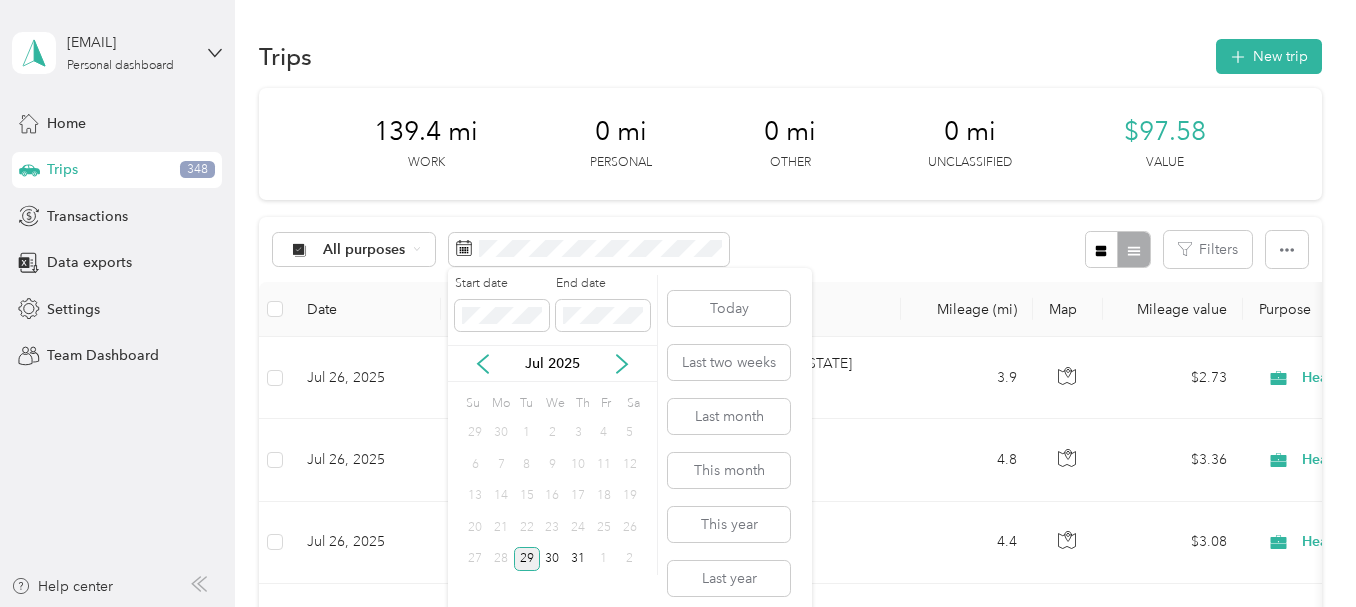 click on "29" at bounding box center [527, 559] 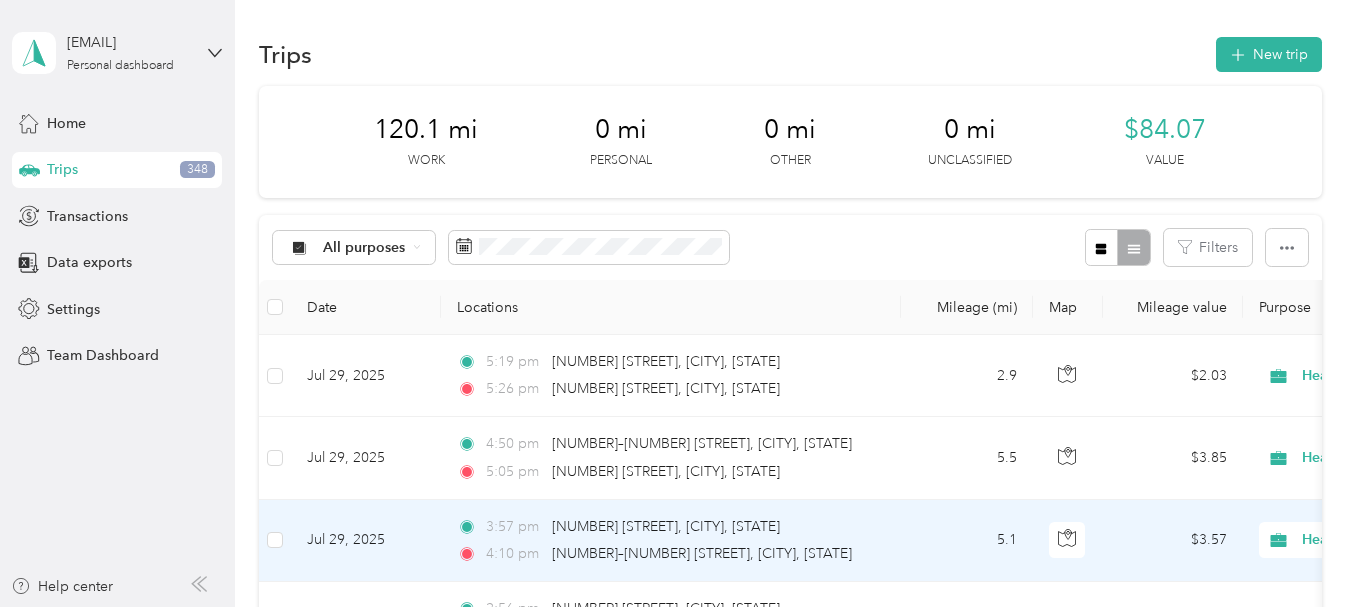 scroll, scrollTop: 0, scrollLeft: 0, axis: both 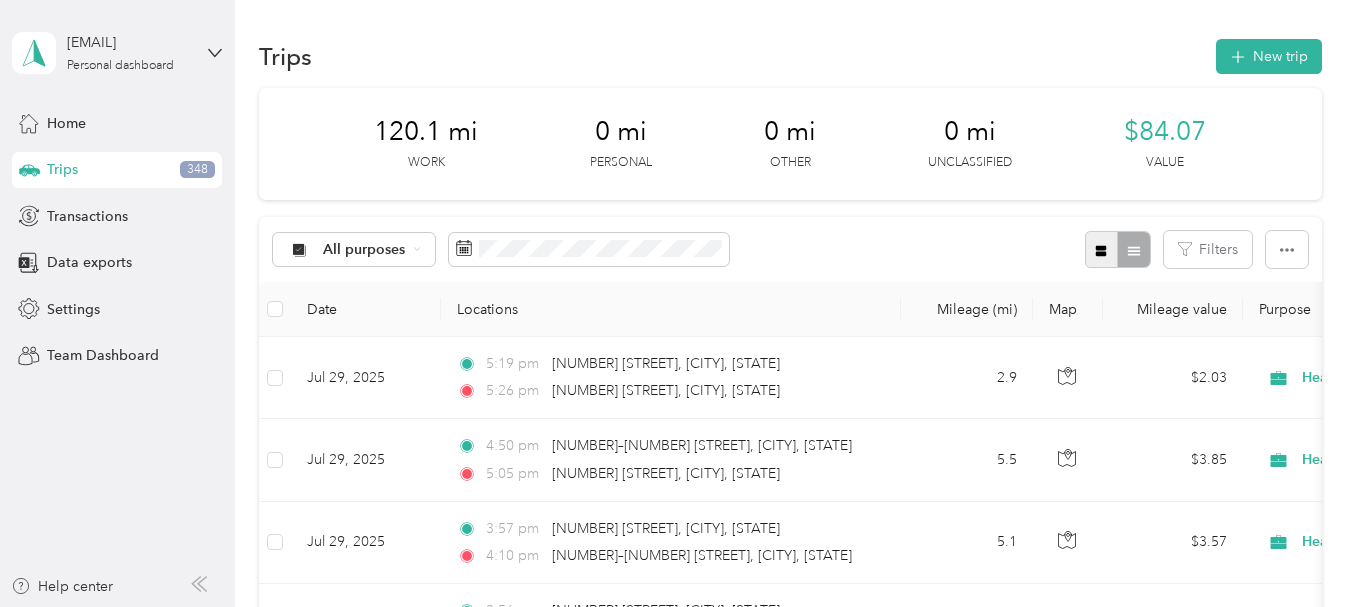 click 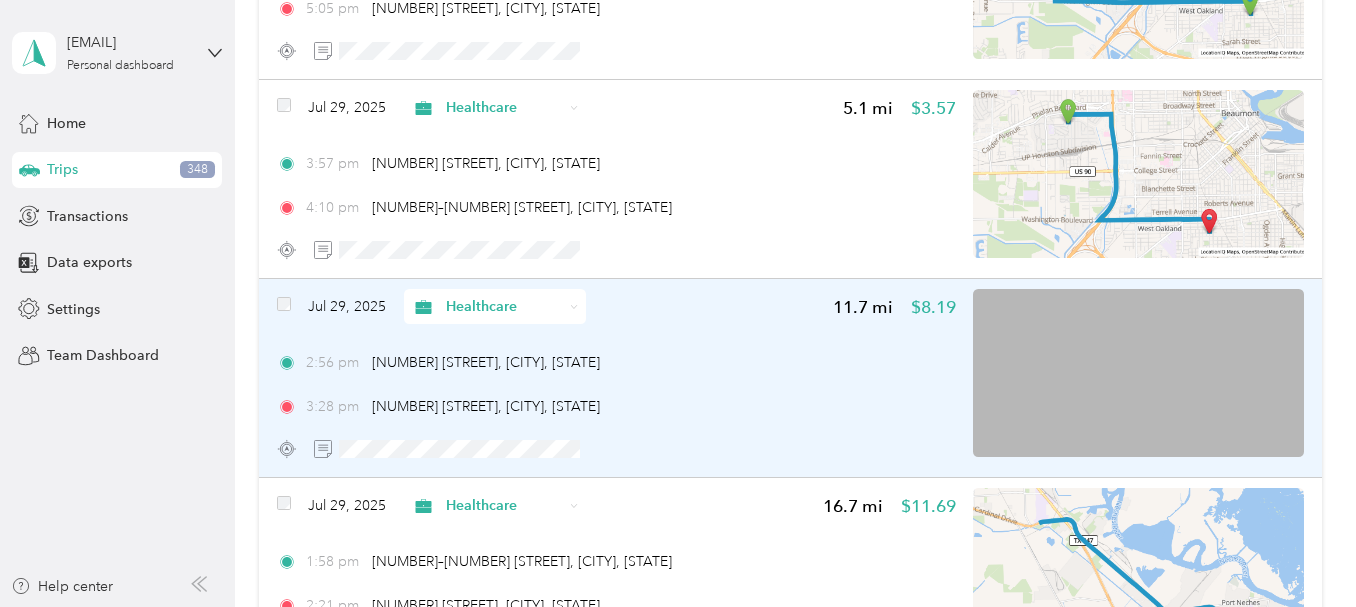scroll, scrollTop: 700, scrollLeft: 0, axis: vertical 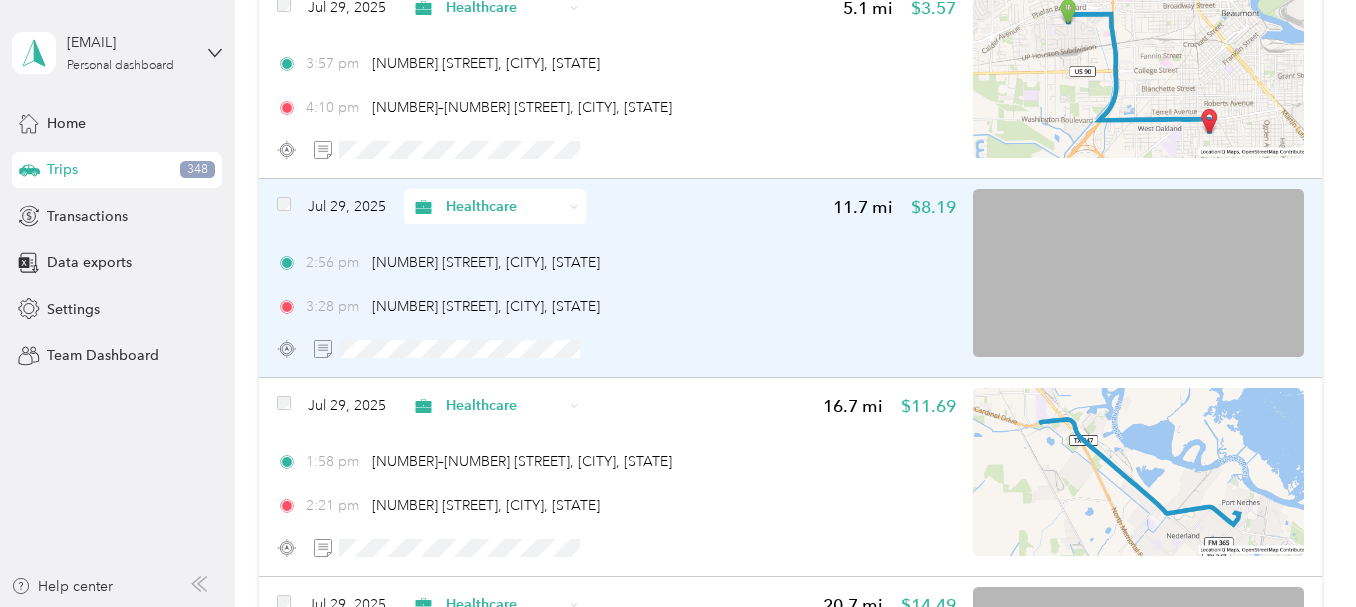 click at bounding box center [1138, 273] 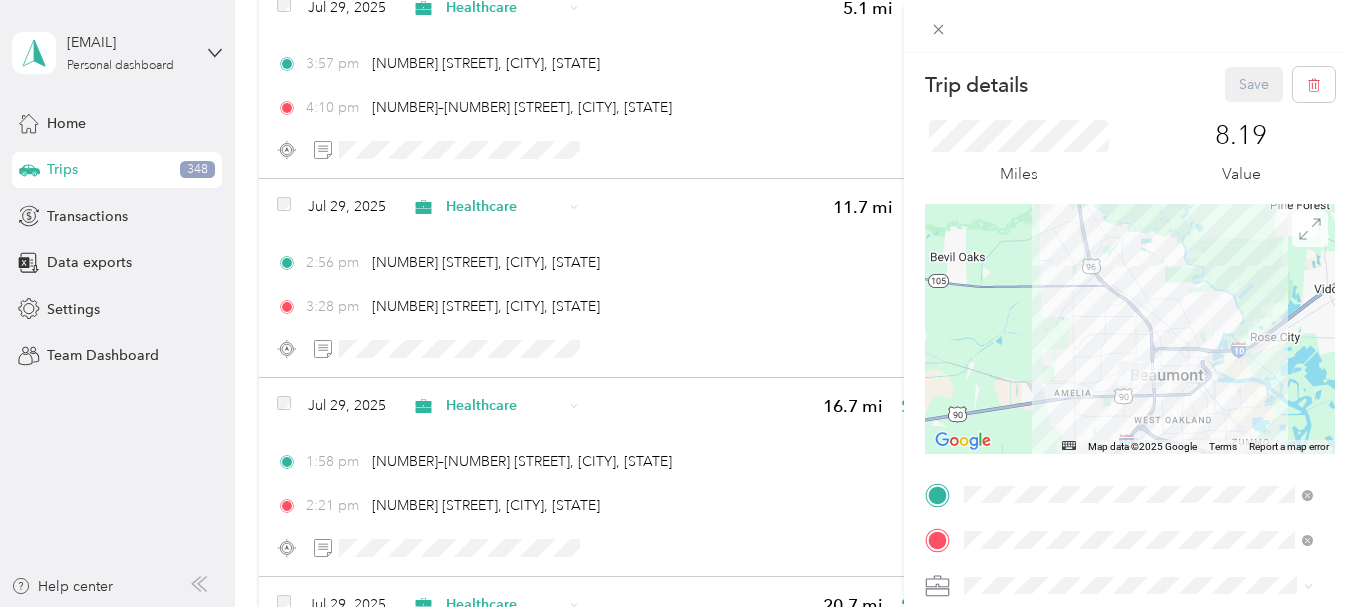click 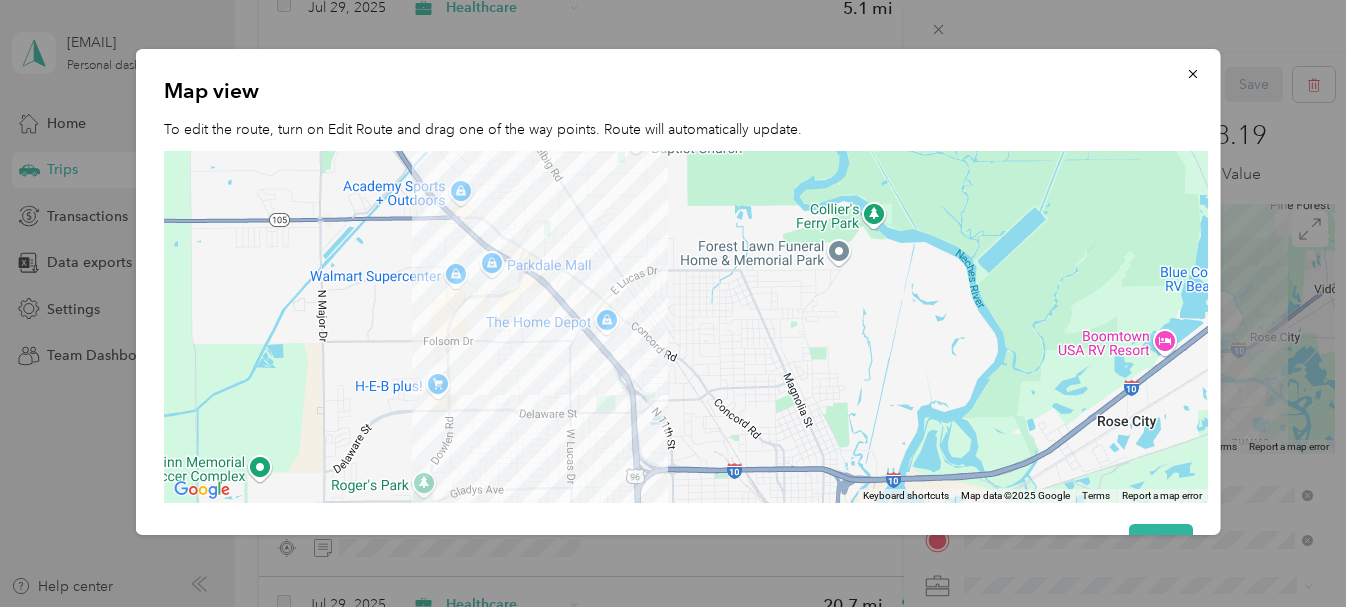 drag, startPoint x: 890, startPoint y: 271, endPoint x: 1157, endPoint y: 162, distance: 288.3921 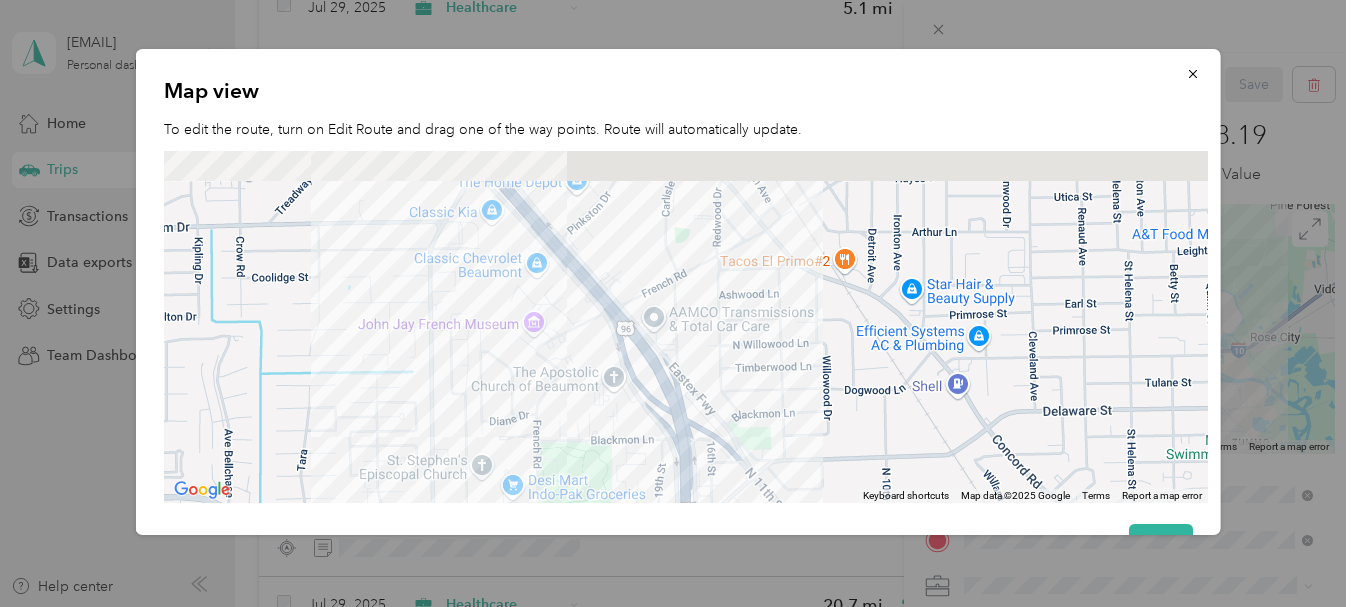 drag, startPoint x: 659, startPoint y: 346, endPoint x: 1003, endPoint y: 522, distance: 386.40912 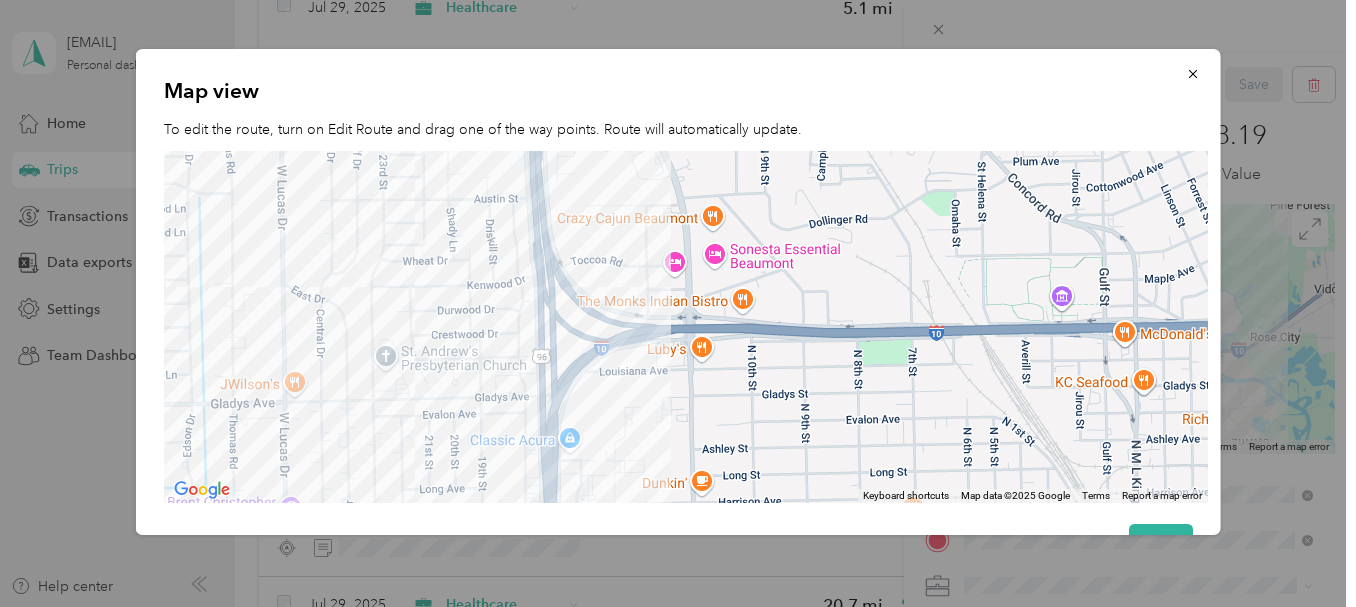 drag, startPoint x: 412, startPoint y: 399, endPoint x: 298, endPoint y: -113, distance: 524.5379 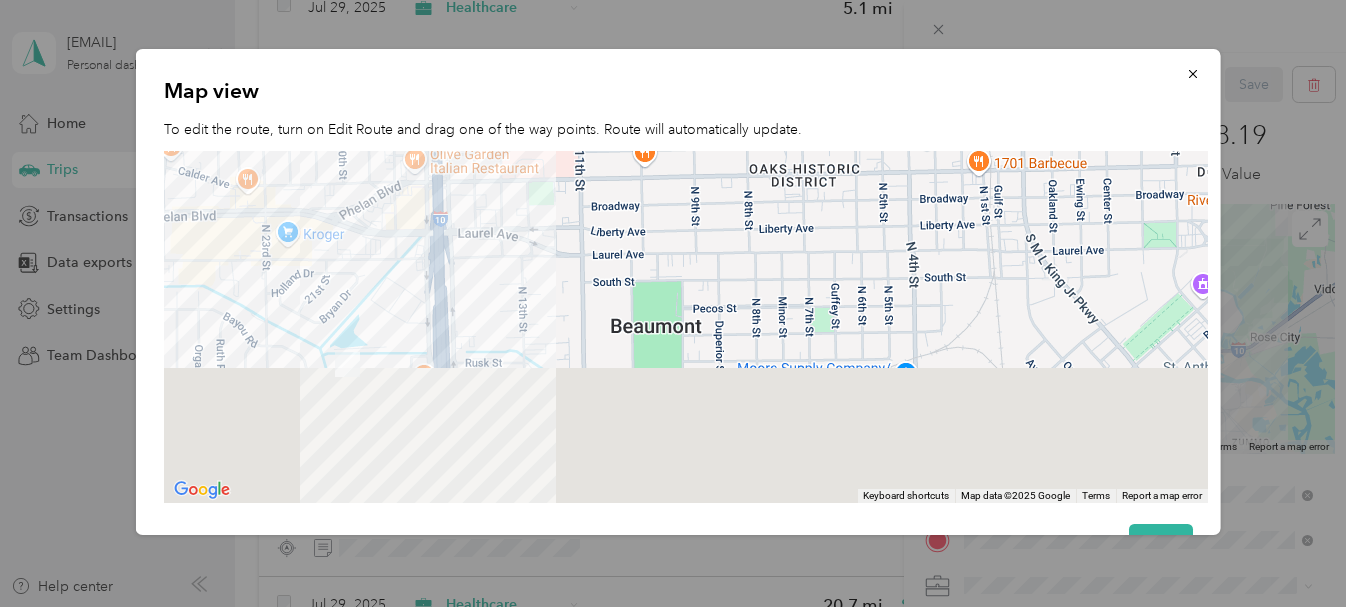 drag, startPoint x: 361, startPoint y: 312, endPoint x: 194, endPoint y: -81, distance: 427.01053 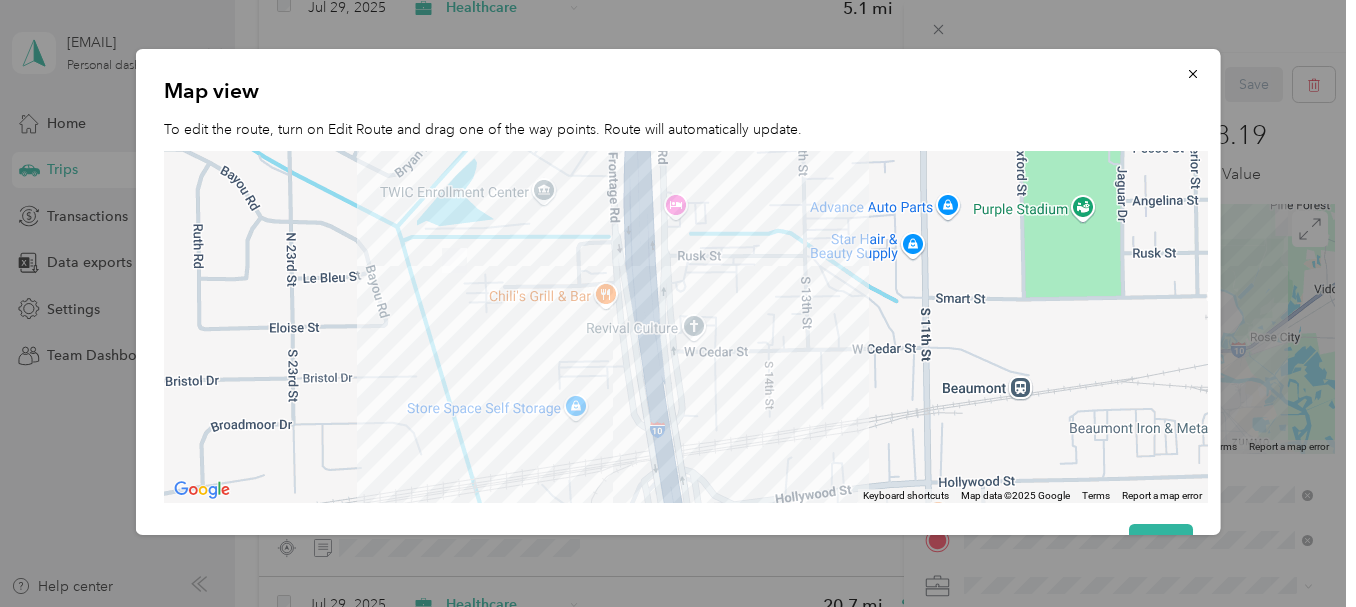 drag, startPoint x: 512, startPoint y: 341, endPoint x: 851, endPoint y: 362, distance: 339.6498 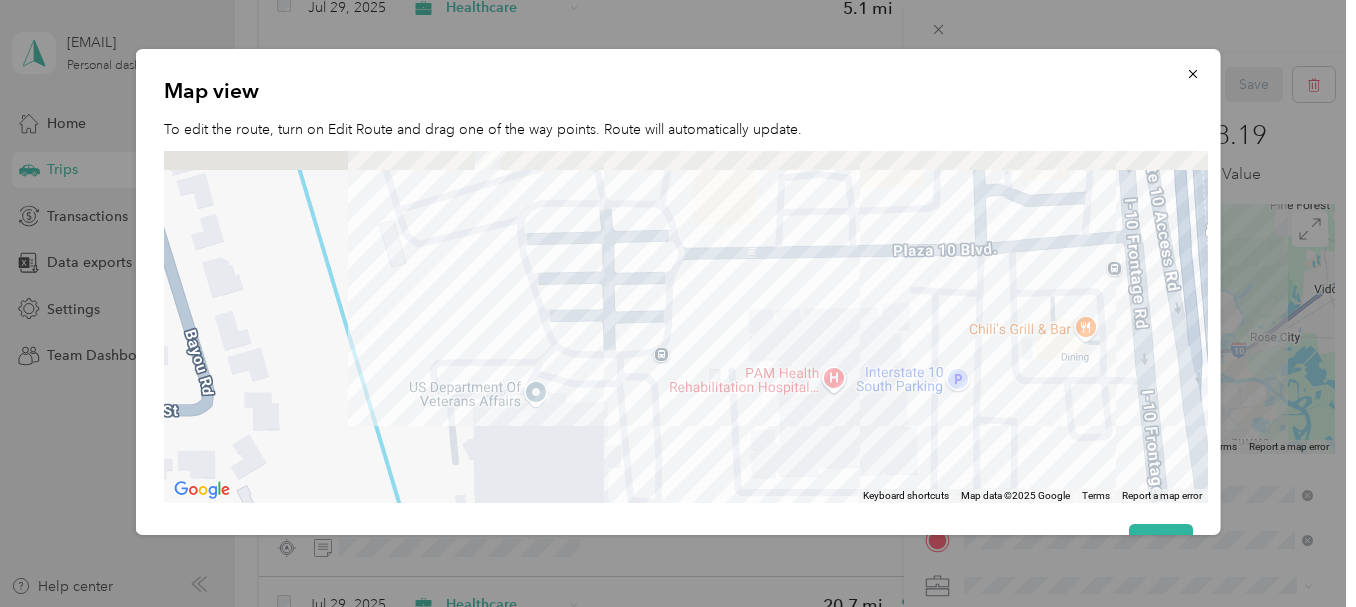 drag, startPoint x: 419, startPoint y: 299, endPoint x: 377, endPoint y: 563, distance: 267.32004 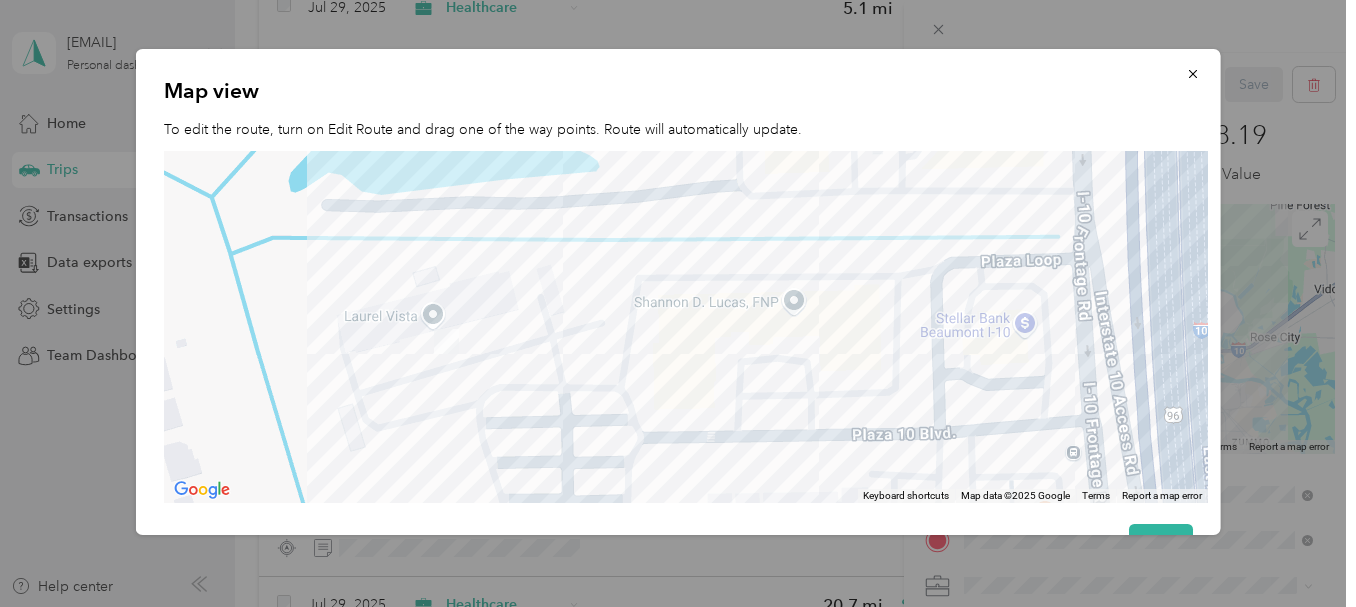 drag, startPoint x: 349, startPoint y: 362, endPoint x: 309, endPoint y: 540, distance: 182.43903 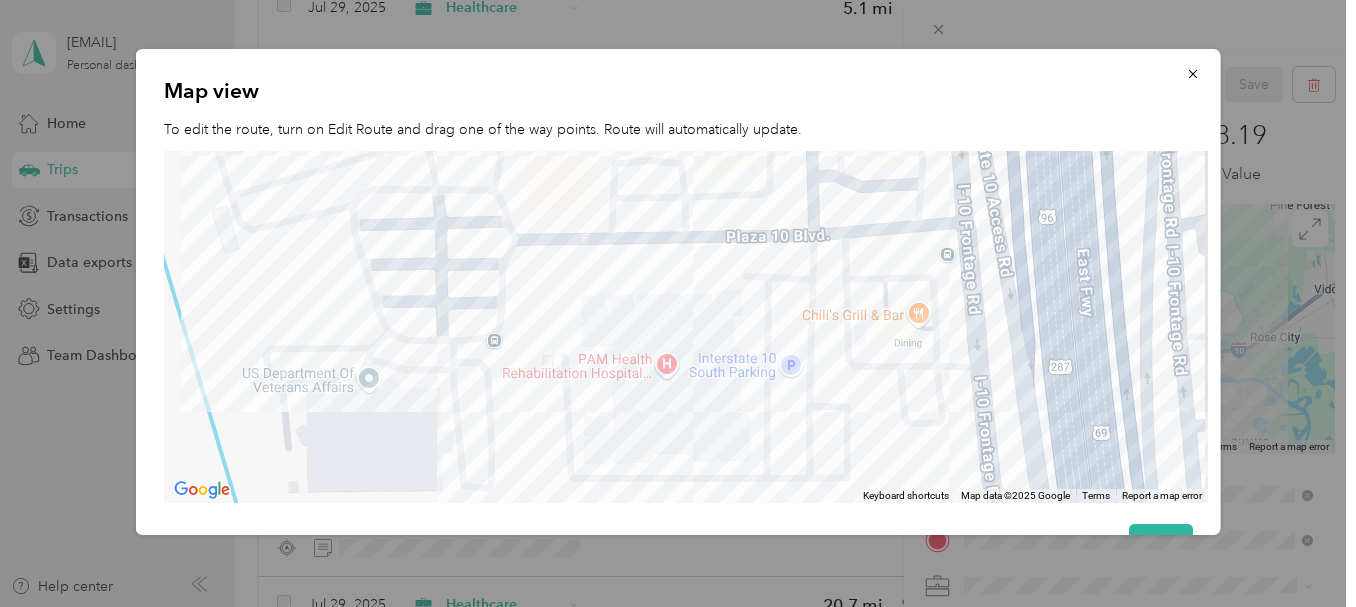 drag, startPoint x: 307, startPoint y: 502, endPoint x: 170, endPoint y: 290, distance: 252.41434 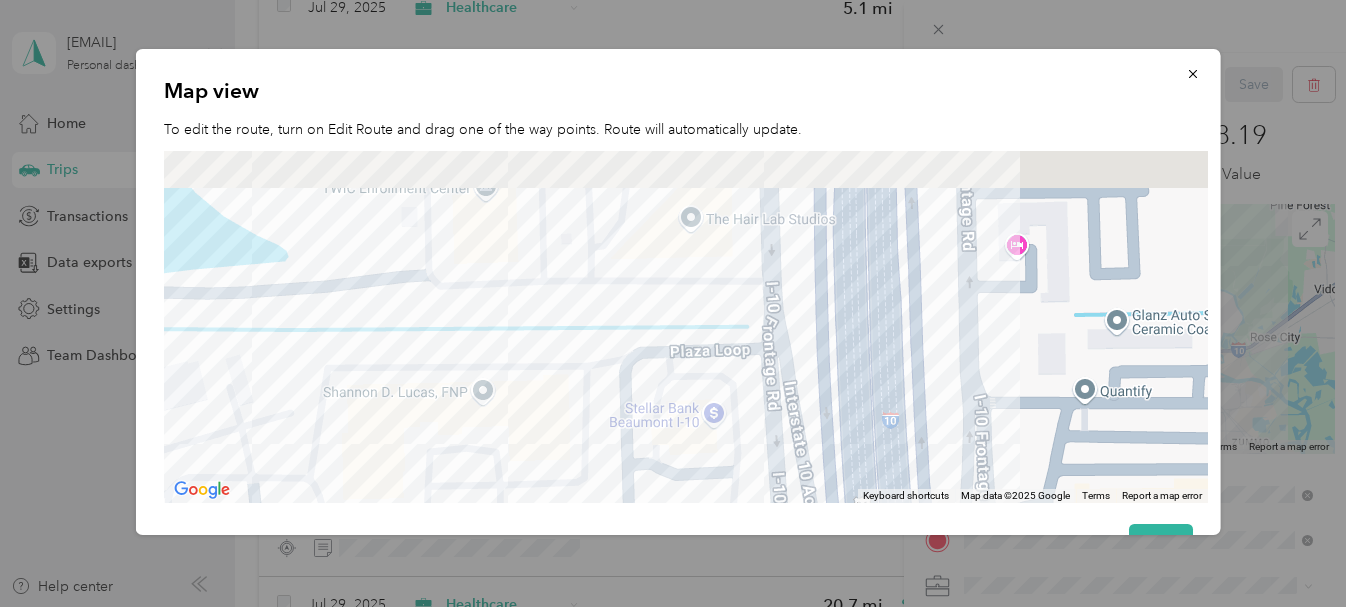 drag, startPoint x: 932, startPoint y: 295, endPoint x: 748, endPoint y: 567, distance: 328.39 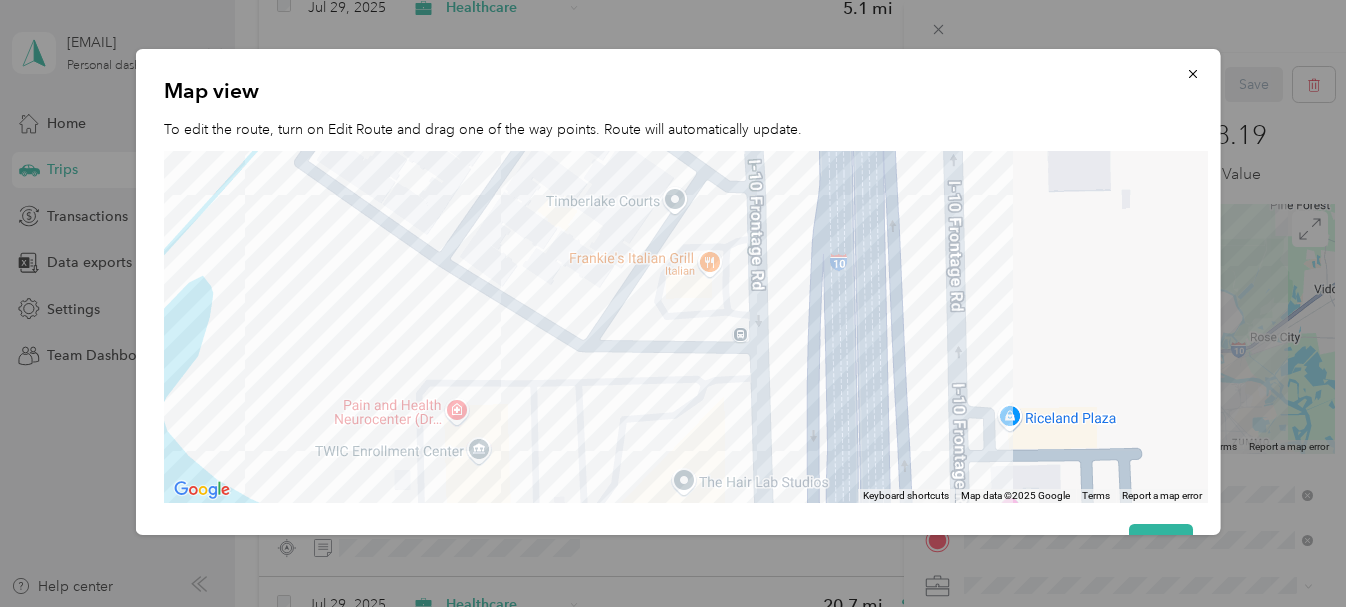 drag, startPoint x: 1103, startPoint y: 243, endPoint x: 1102, endPoint y: 507, distance: 264.0019 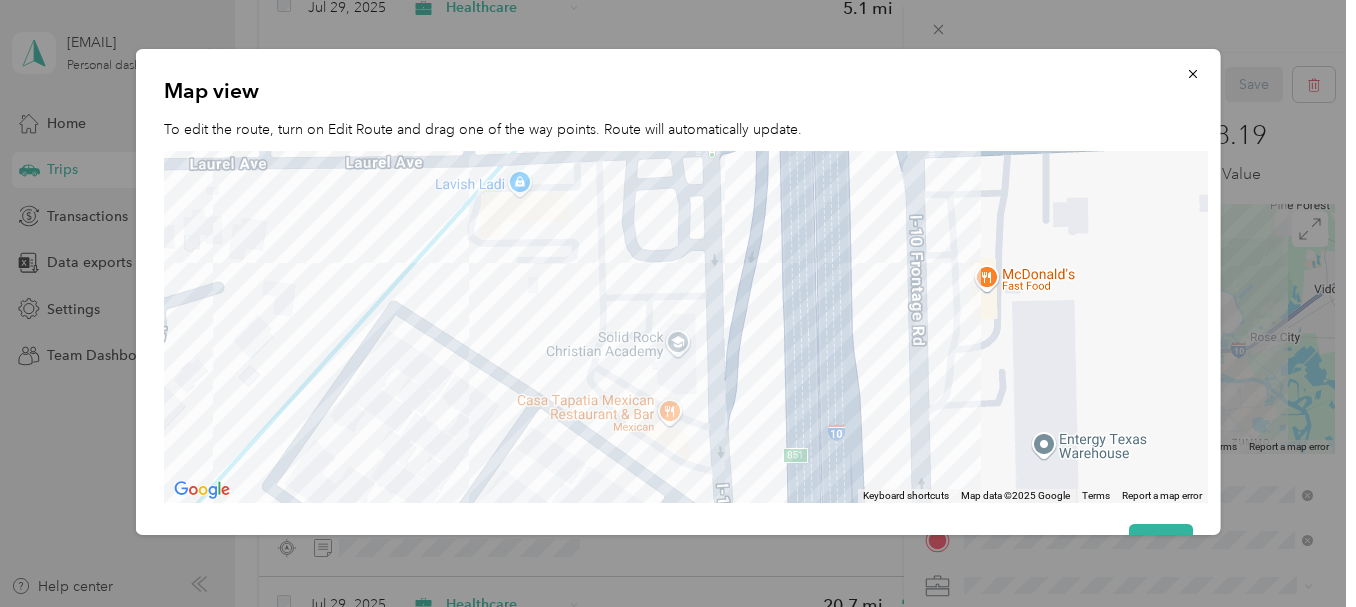 drag, startPoint x: 1078, startPoint y: 255, endPoint x: 1070, endPoint y: 506, distance: 251.12746 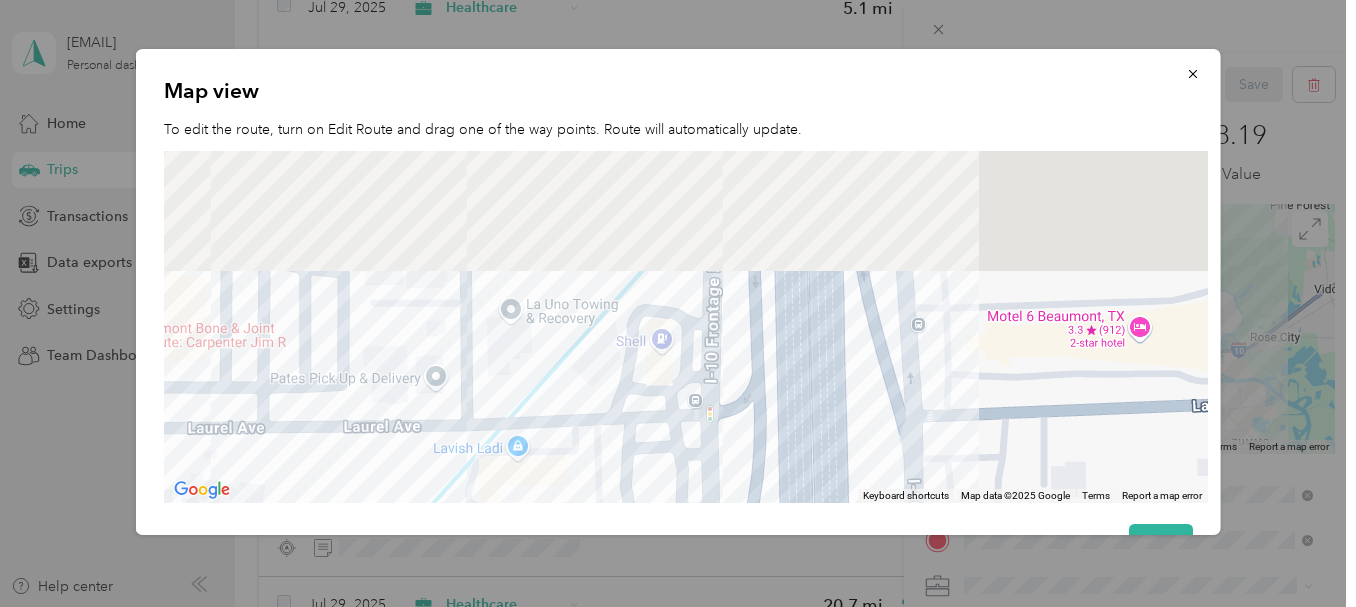 drag, startPoint x: 1058, startPoint y: 244, endPoint x: 1046, endPoint y: 645, distance: 401.1795 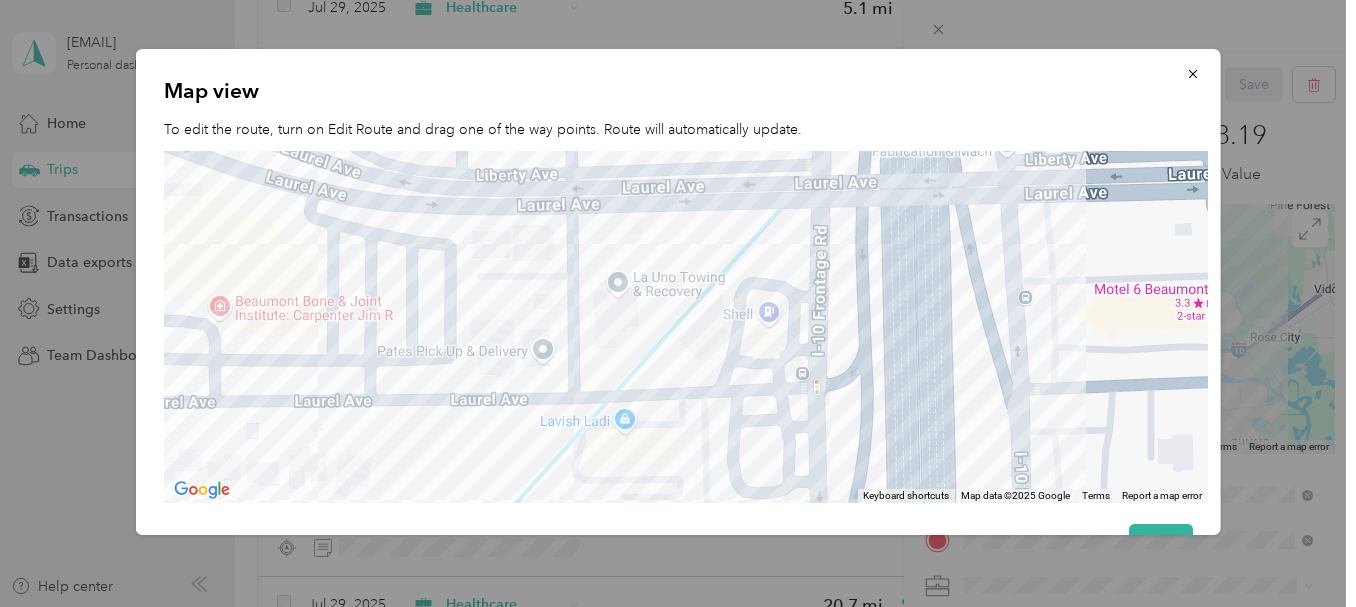 drag, startPoint x: 1063, startPoint y: 353, endPoint x: 1036, endPoint y: 330, distance: 35.468296 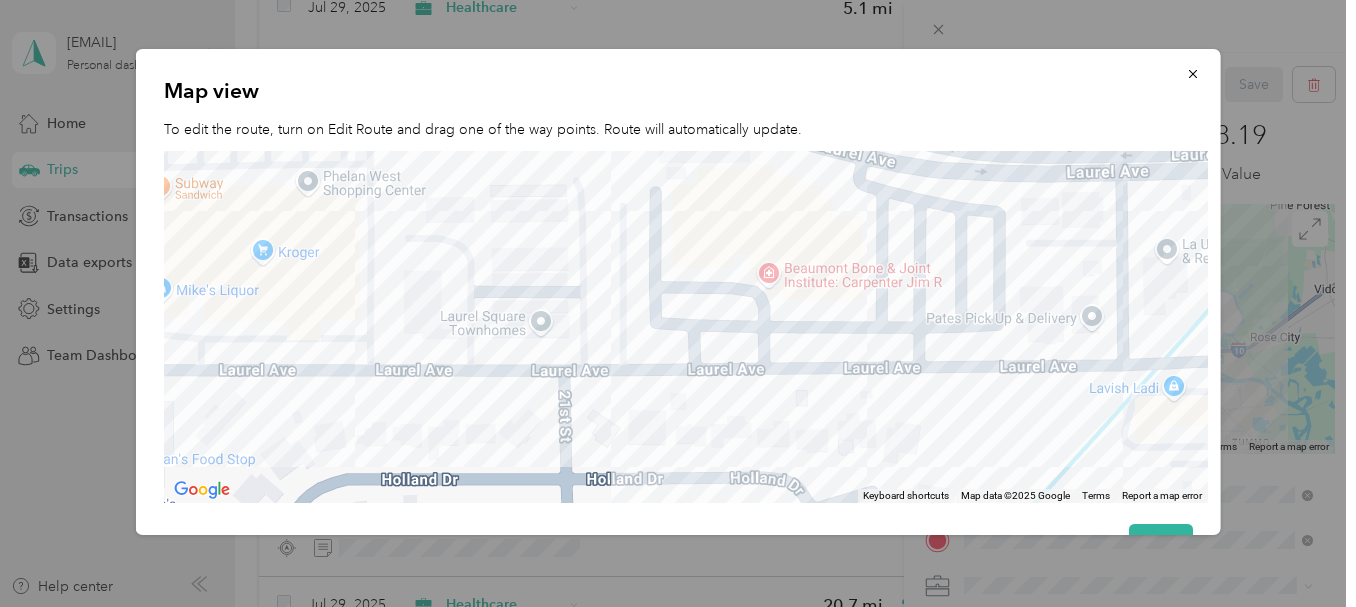 drag, startPoint x: 356, startPoint y: 448, endPoint x: 905, endPoint y: 439, distance: 549.0738 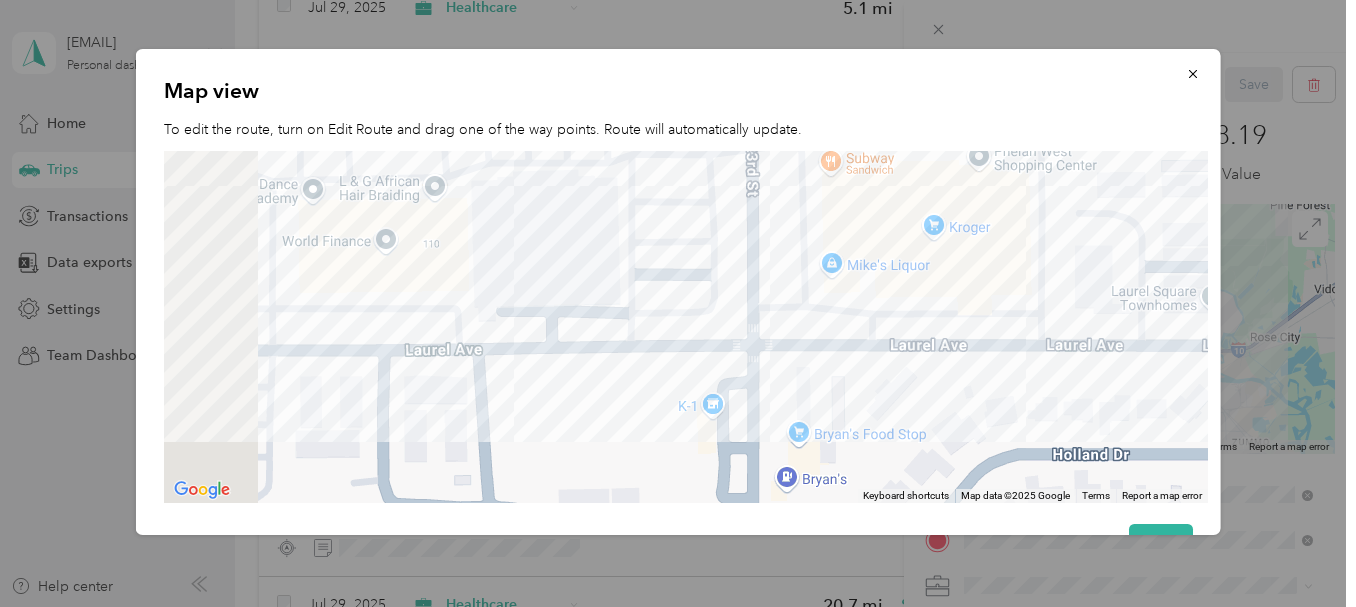 drag, startPoint x: 338, startPoint y: 440, endPoint x: 1011, endPoint y: 416, distance: 673.4278 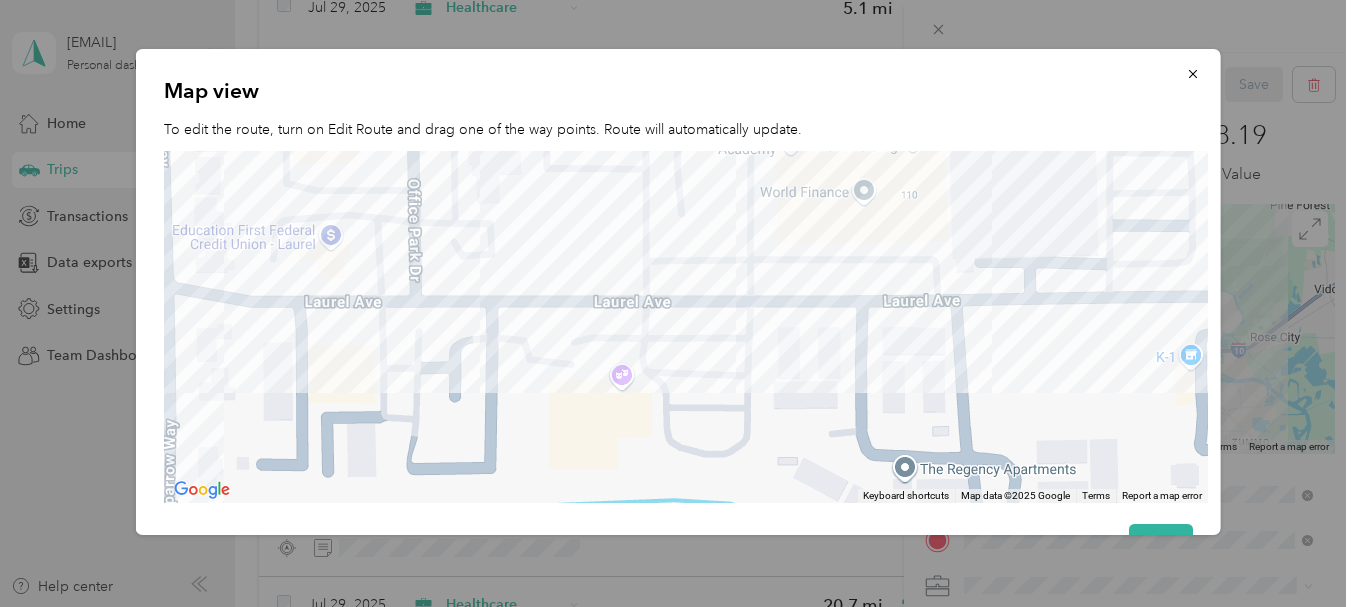 drag, startPoint x: 382, startPoint y: 432, endPoint x: 835, endPoint y: 388, distance: 455.13184 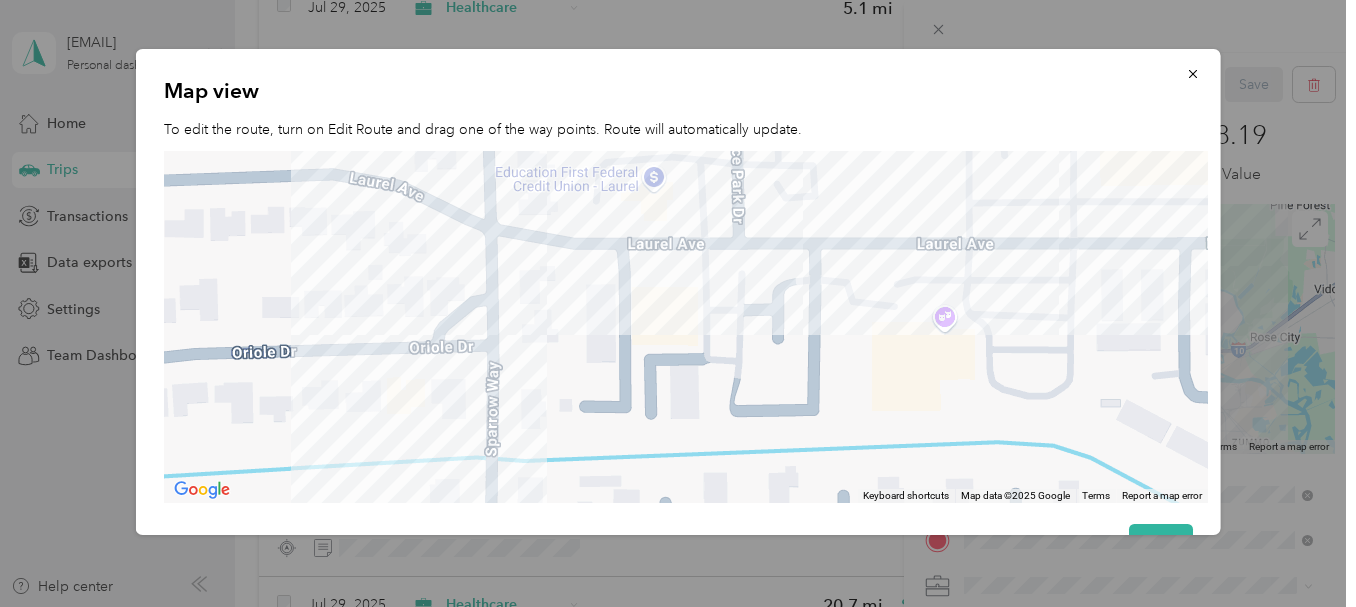 drag, startPoint x: 392, startPoint y: 421, endPoint x: 655, endPoint y: 366, distance: 268.68942 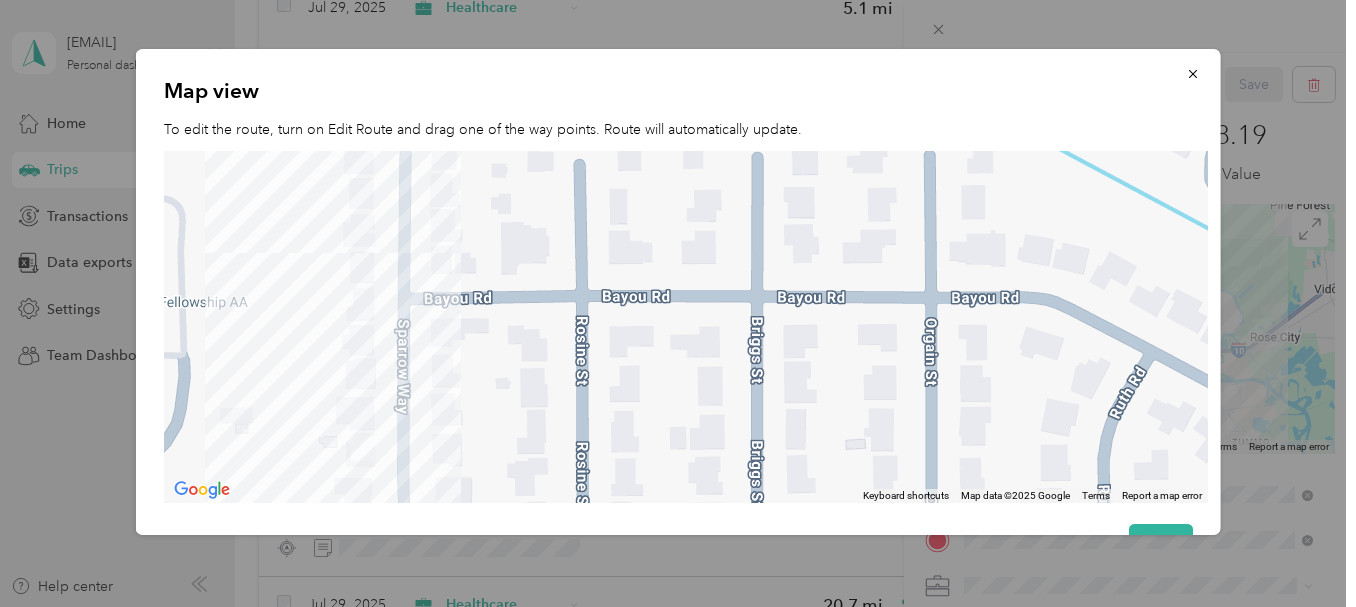 drag, startPoint x: 663, startPoint y: 461, endPoint x: 564, endPoint y: 140, distance: 335.91965 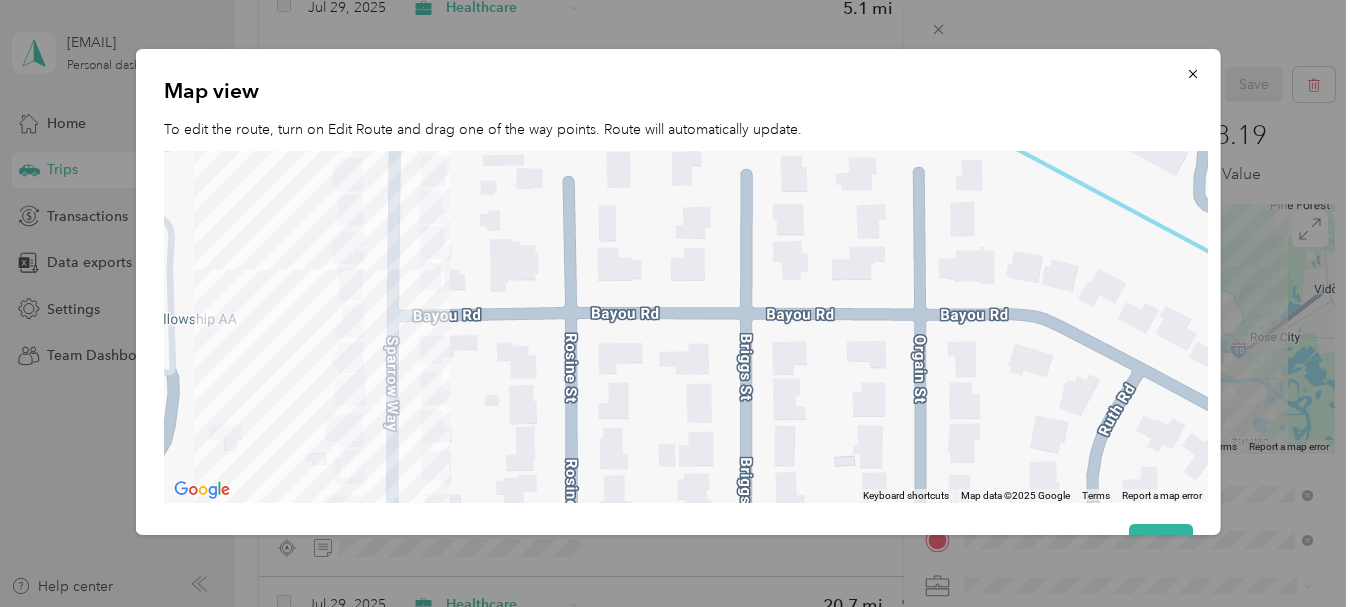 drag, startPoint x: 595, startPoint y: 222, endPoint x: 547, endPoint y: 413, distance: 196.93907 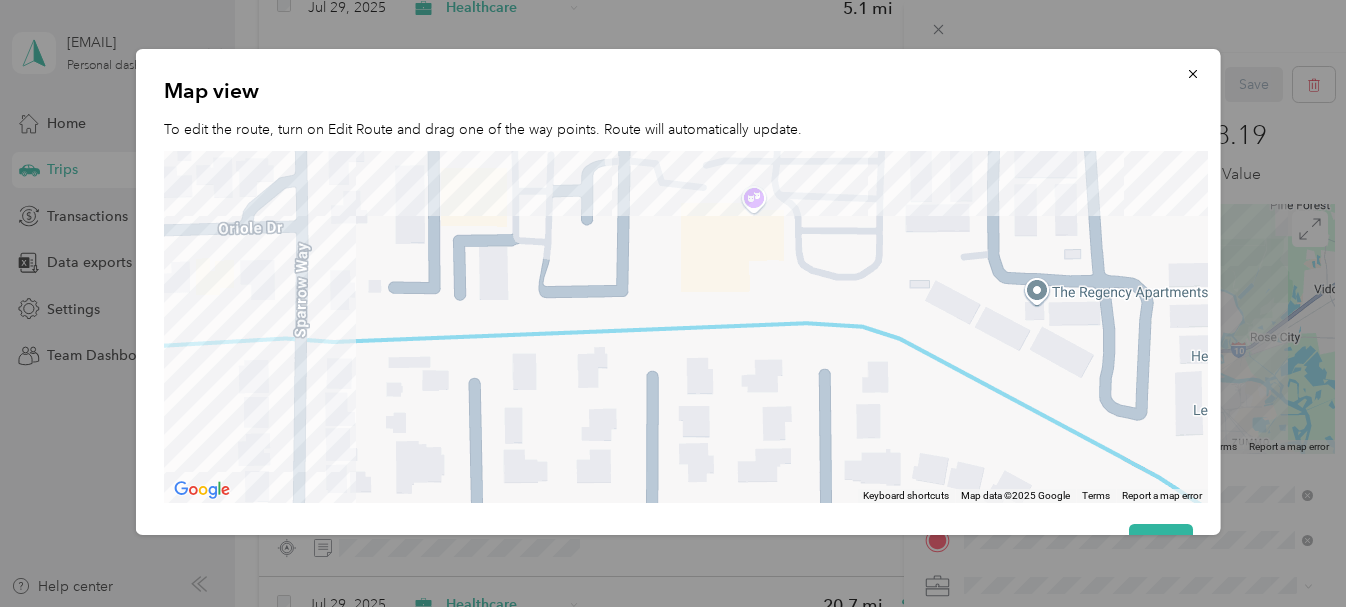 drag, startPoint x: 710, startPoint y: 276, endPoint x: 539, endPoint y: 516, distance: 294.68796 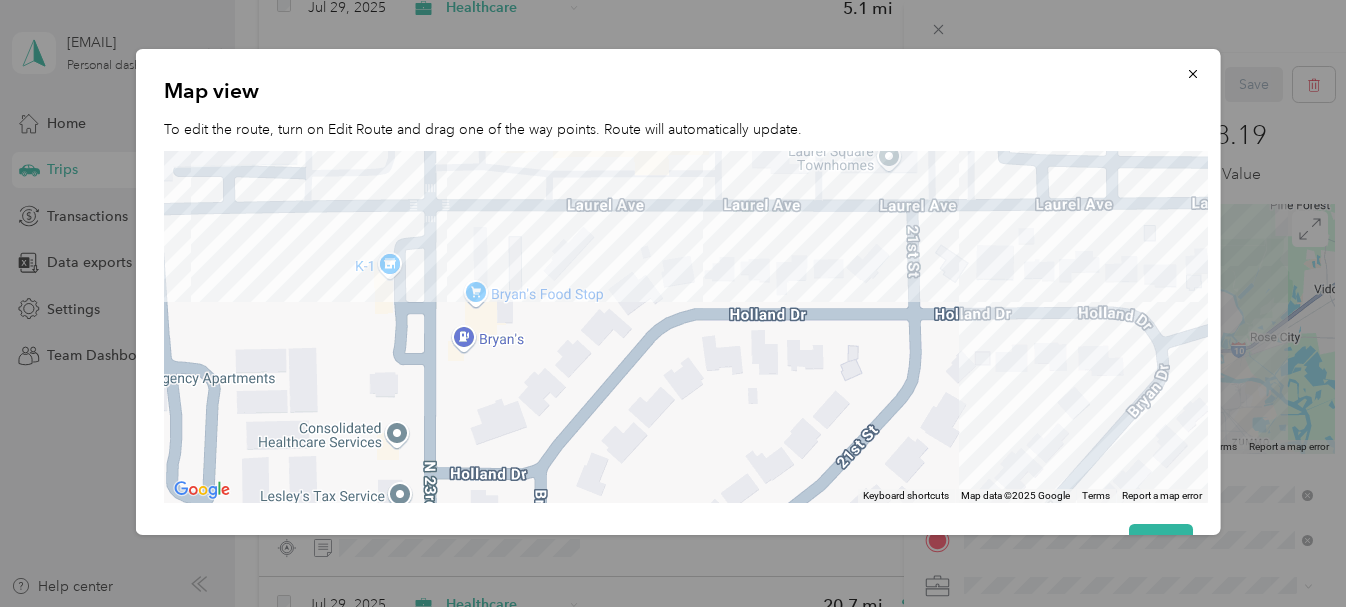 drag, startPoint x: 957, startPoint y: 391, endPoint x: 292, endPoint y: 272, distance: 675.5635 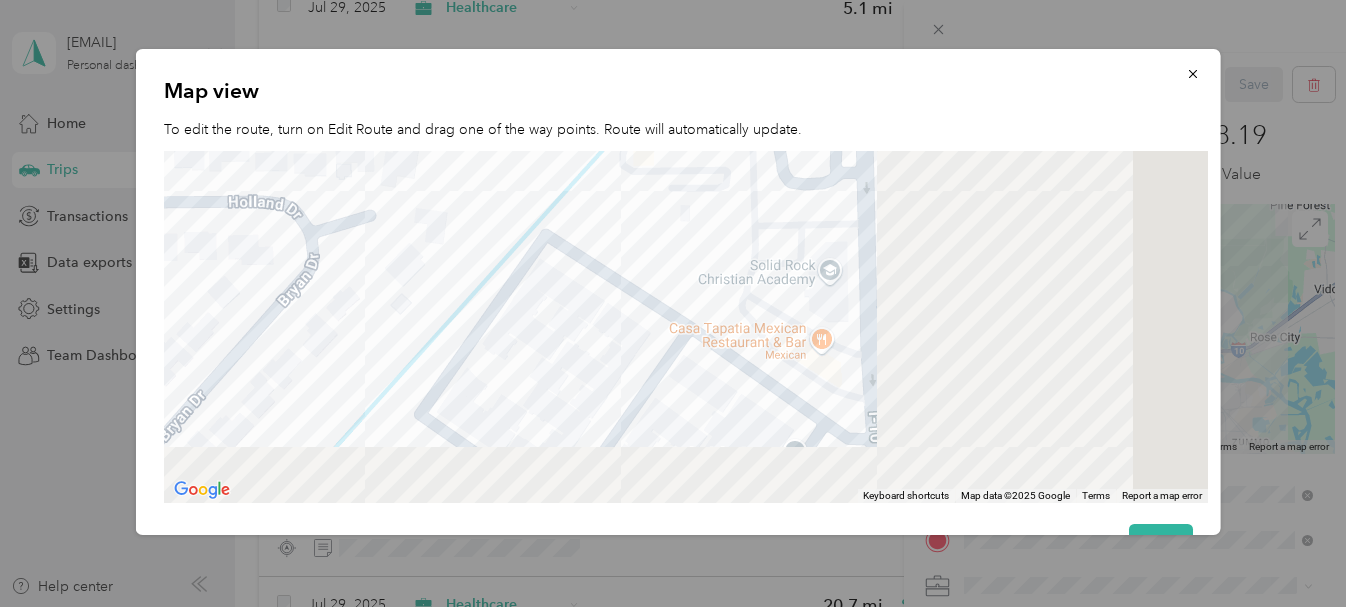 drag, startPoint x: 986, startPoint y: 336, endPoint x: 76, endPoint y: 193, distance: 921.1672 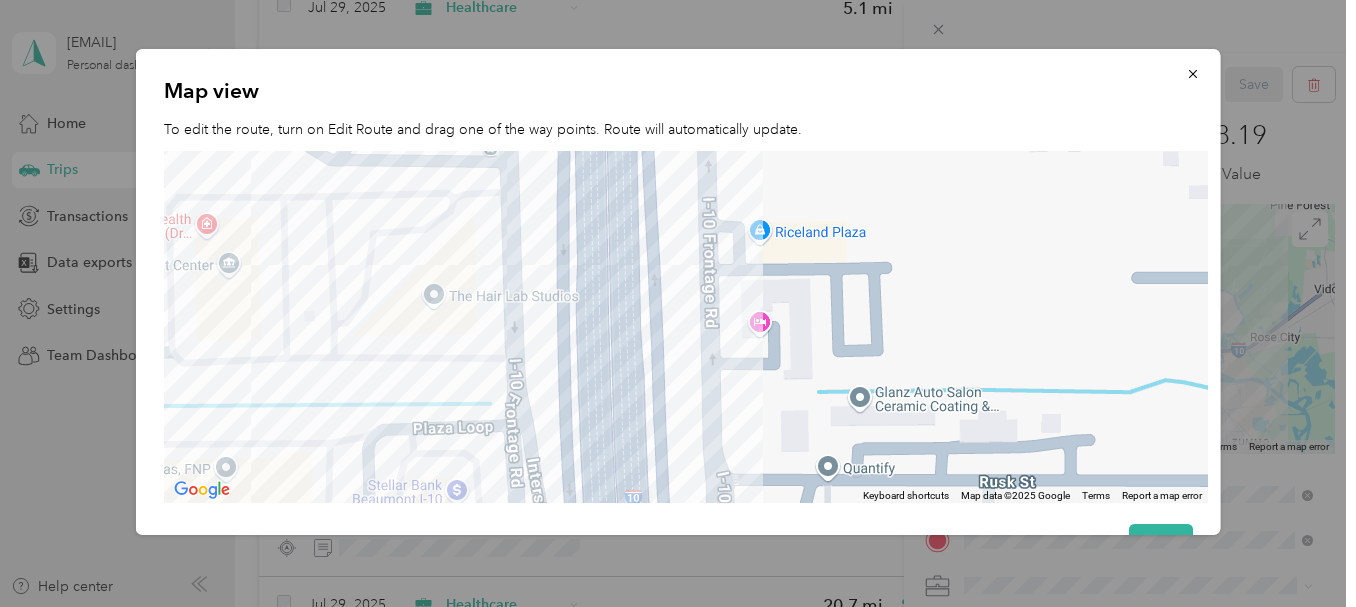 drag, startPoint x: 997, startPoint y: 397, endPoint x: 849, endPoint y: 47, distance: 380.00525 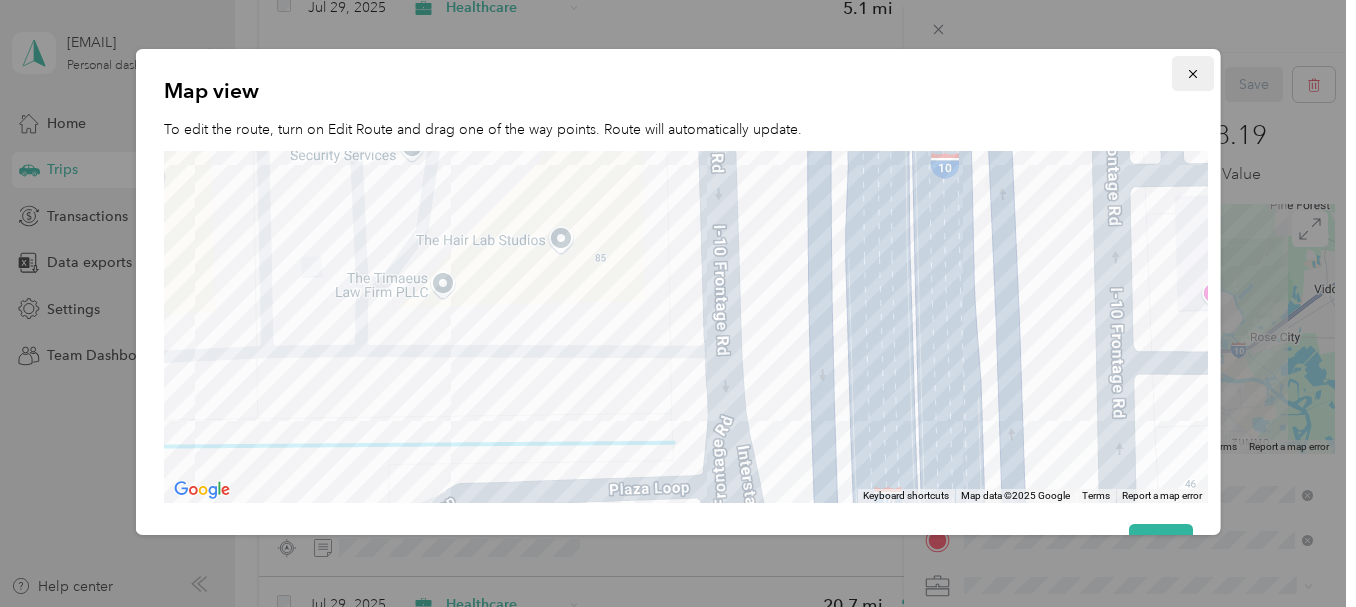 drag, startPoint x: 1185, startPoint y: 76, endPoint x: 1175, endPoint y: 69, distance: 12.206555 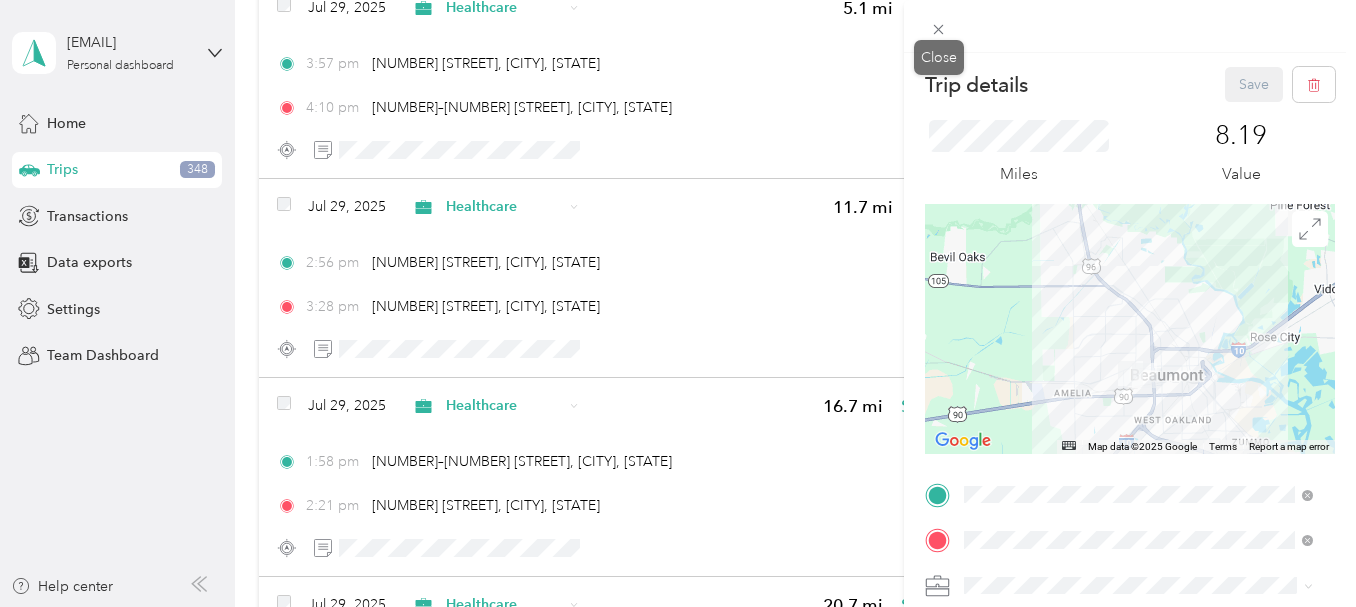 drag, startPoint x: 943, startPoint y: 31, endPoint x: 906, endPoint y: 49, distance: 41.14608 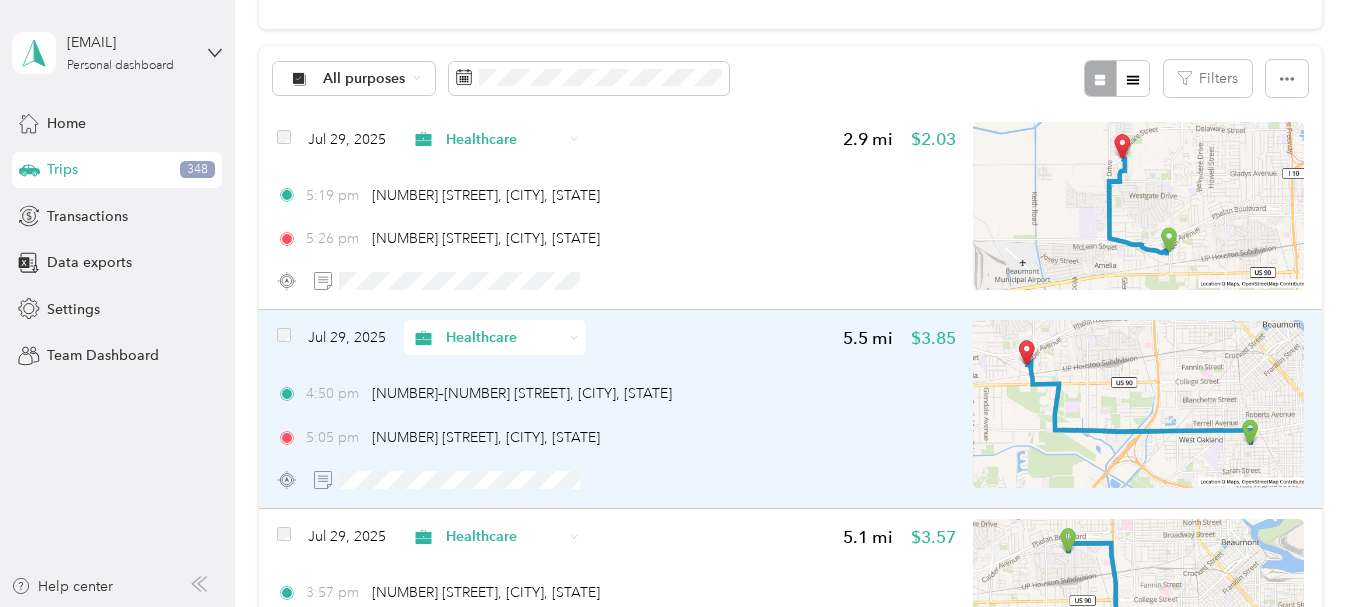 scroll, scrollTop: 0, scrollLeft: 0, axis: both 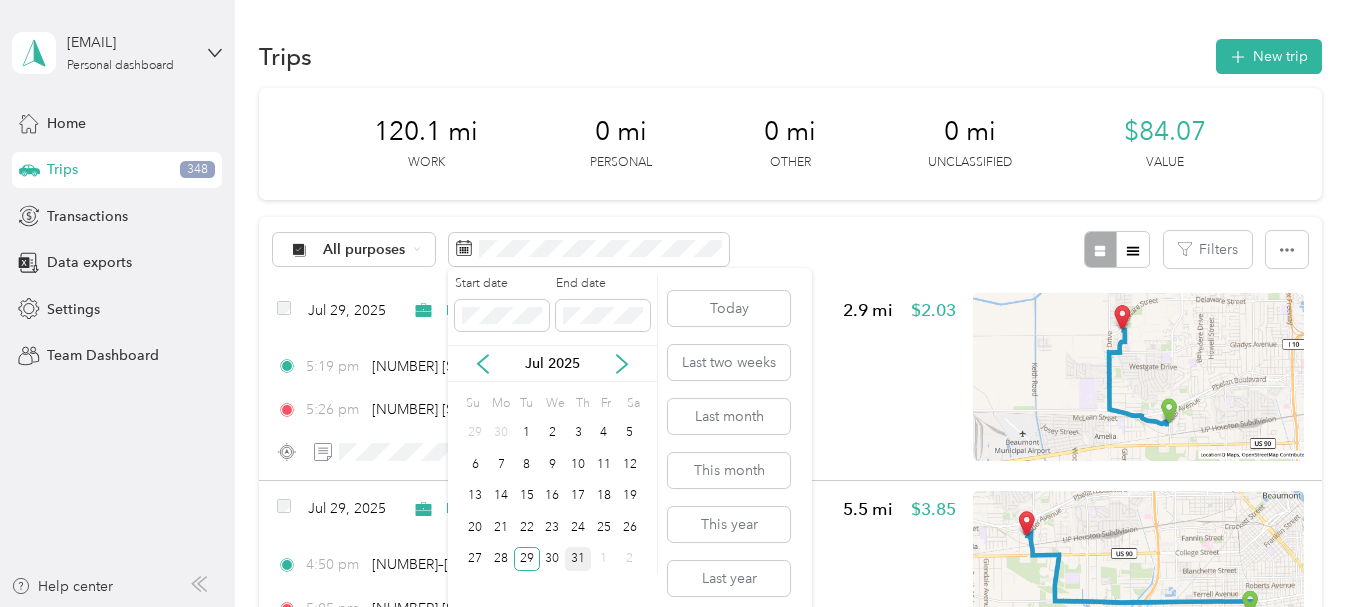 click on "31" at bounding box center [578, 559] 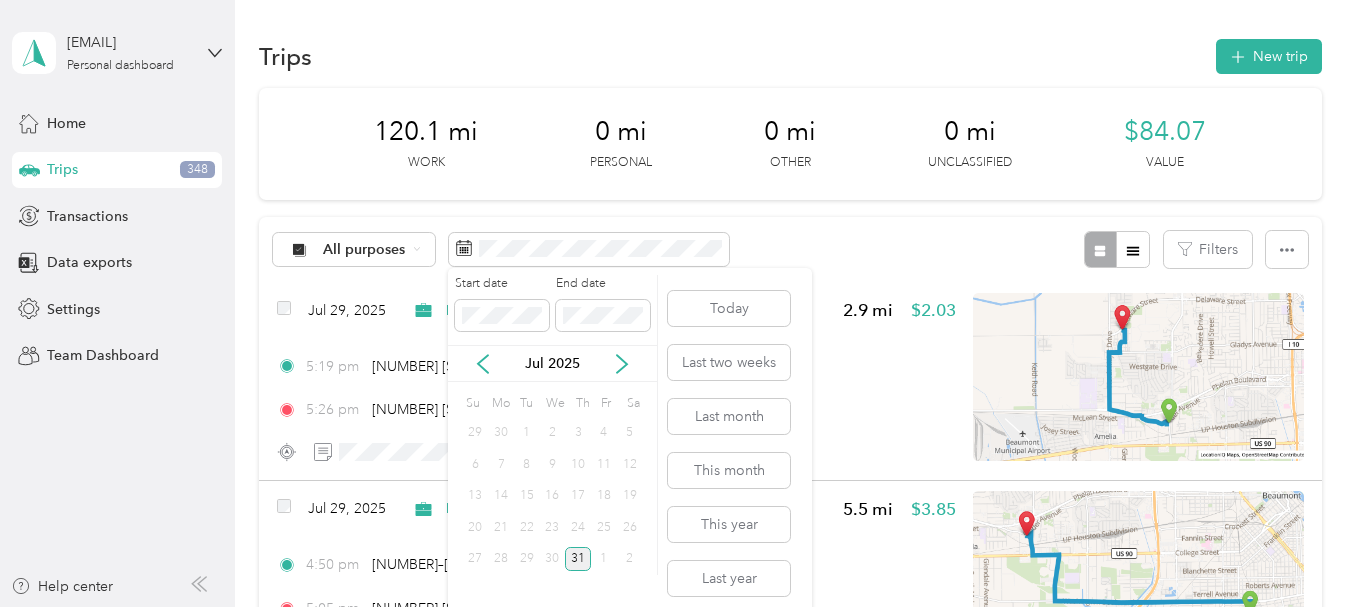 click on "31" at bounding box center (578, 559) 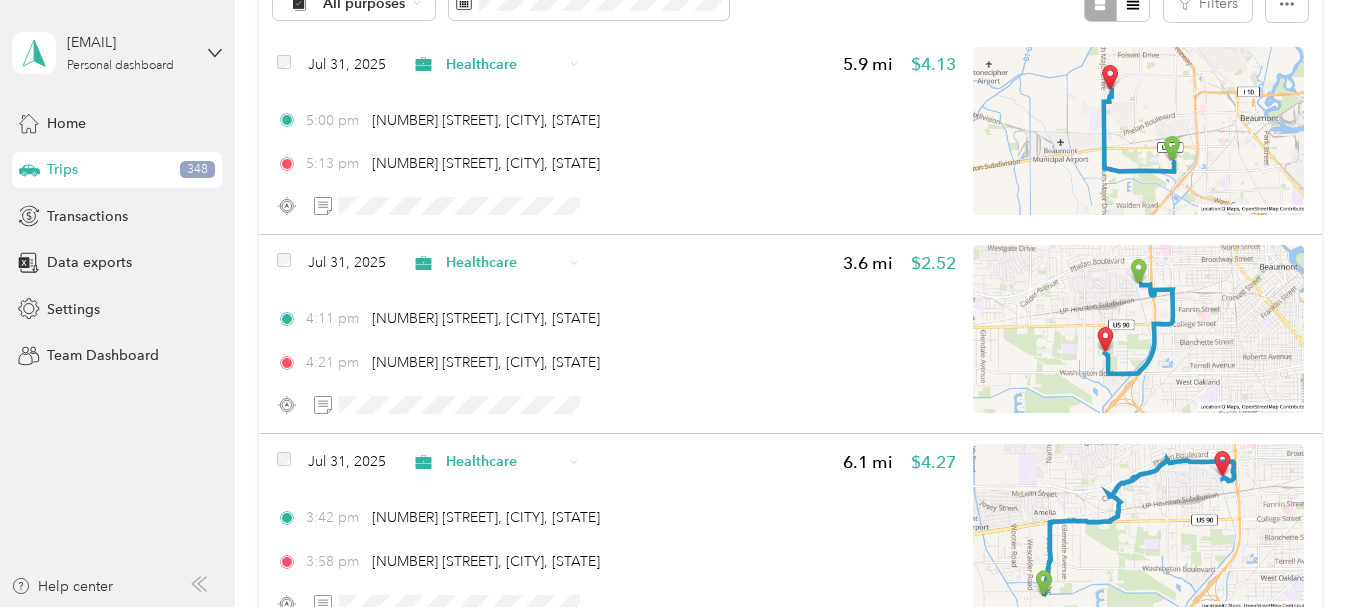 scroll, scrollTop: 0, scrollLeft: 0, axis: both 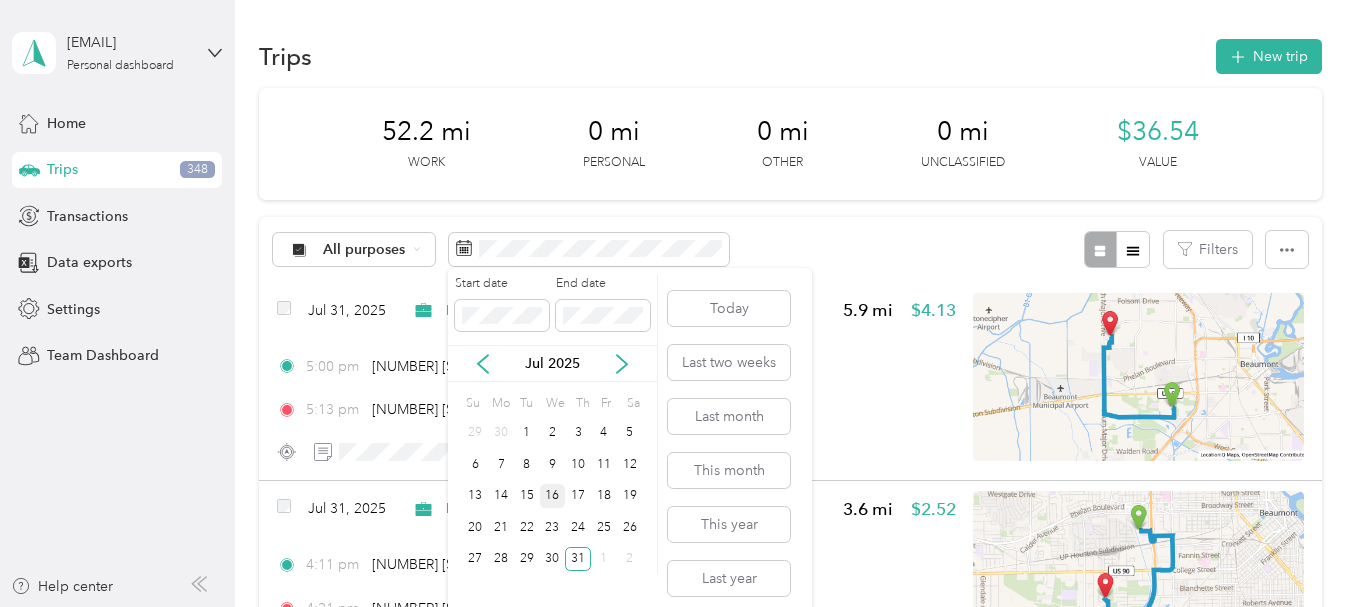 click on "16" at bounding box center [553, 496] 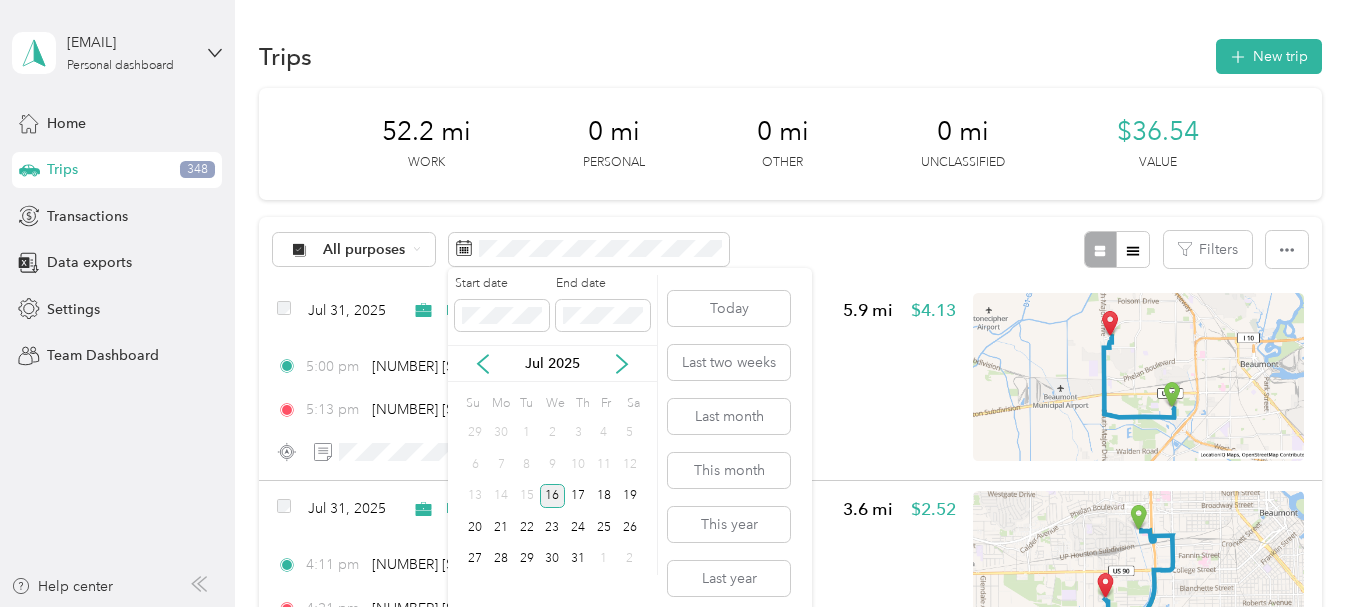 click on "16" at bounding box center [553, 496] 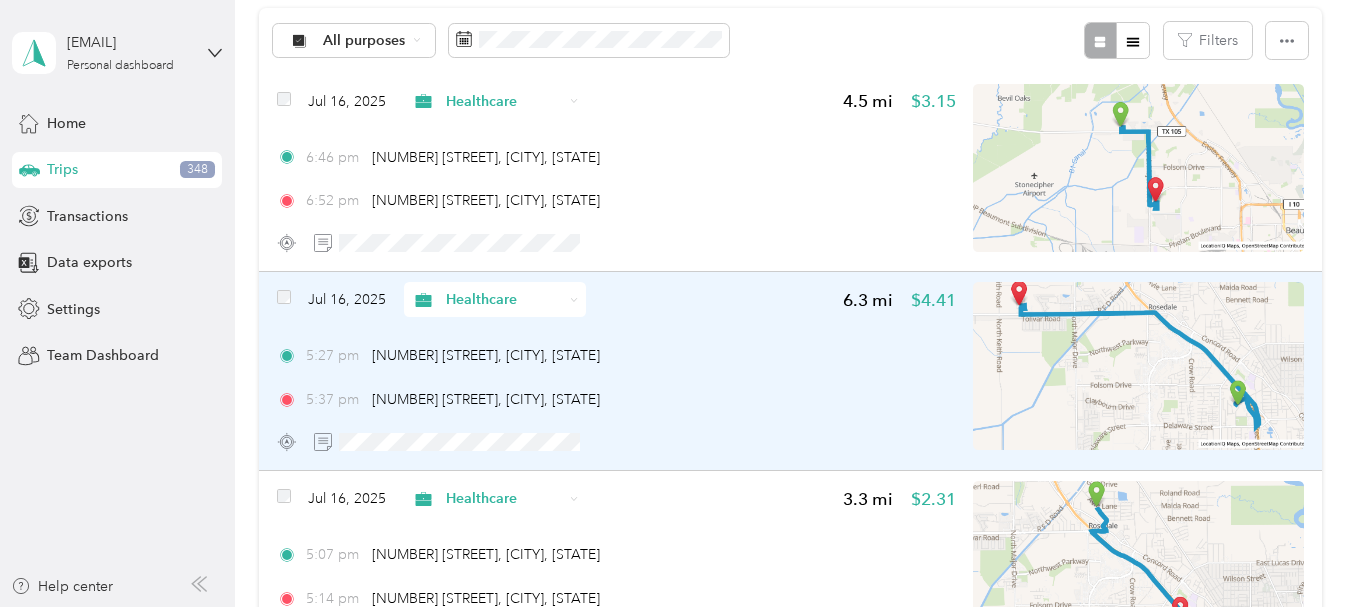 scroll, scrollTop: 200, scrollLeft: 0, axis: vertical 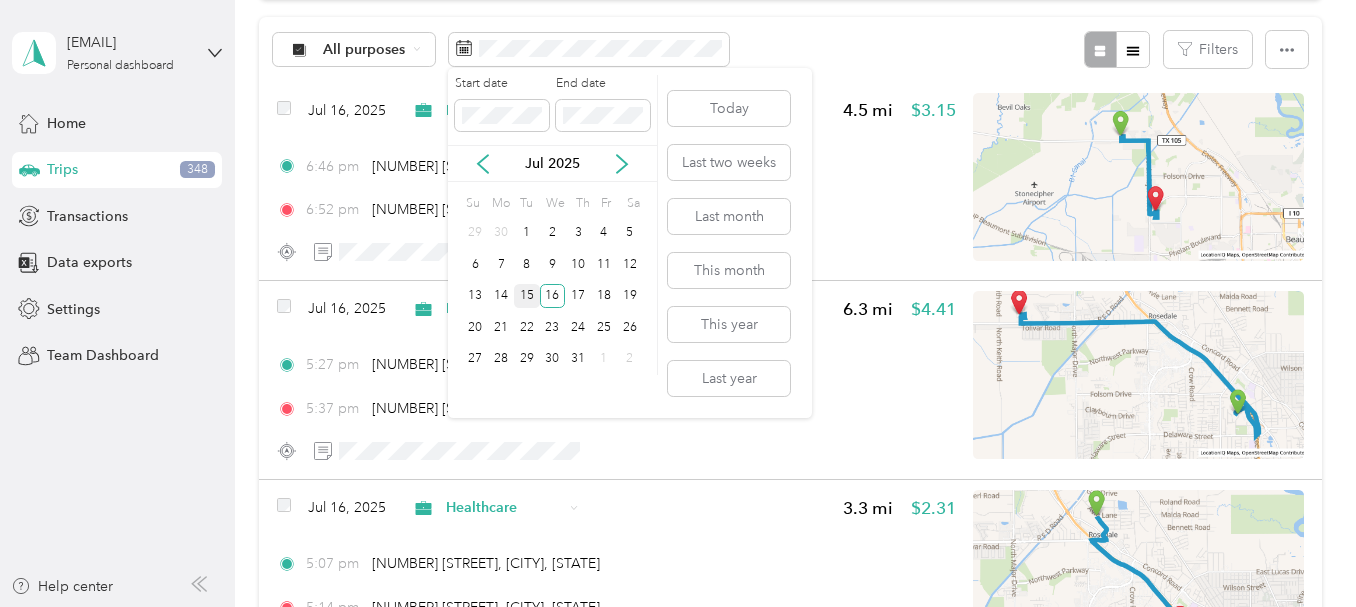 click on "15" at bounding box center [527, 296] 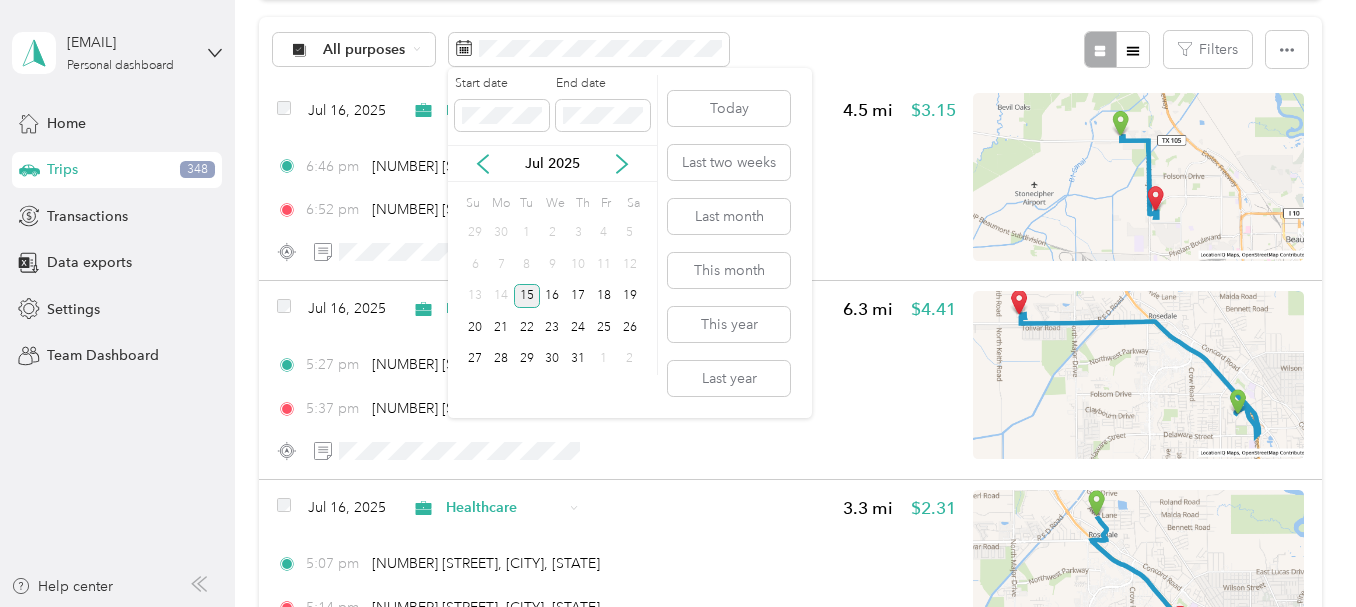 click on "15" at bounding box center (527, 296) 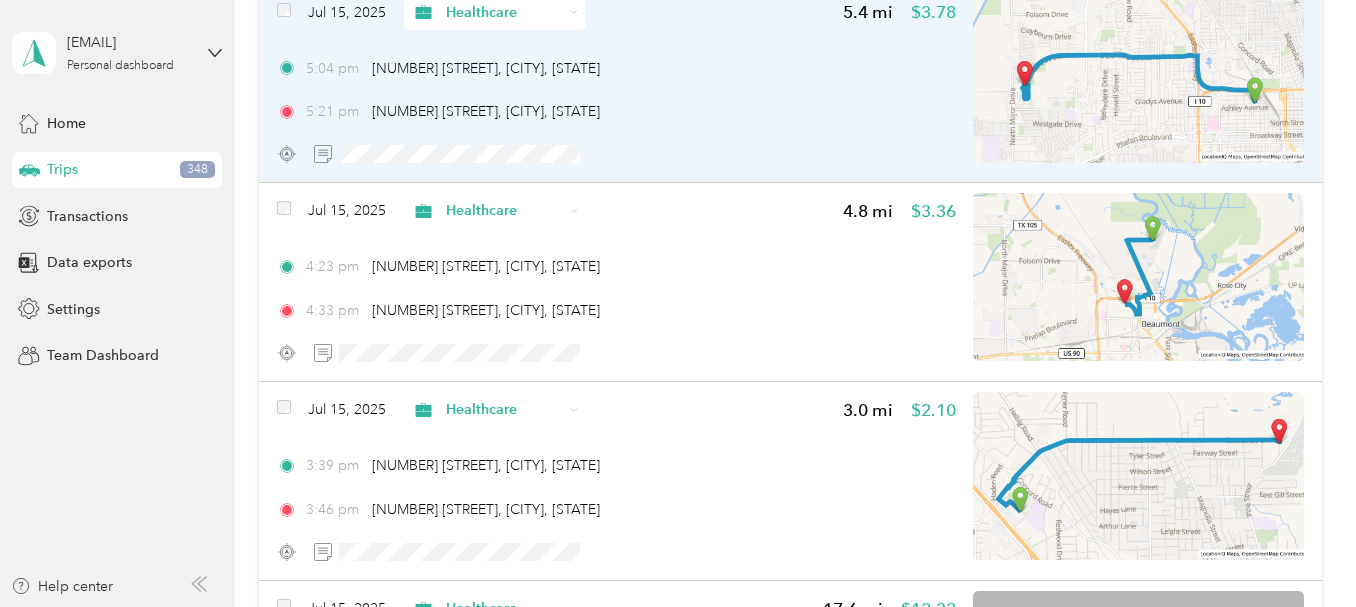 scroll, scrollTop: 0, scrollLeft: 0, axis: both 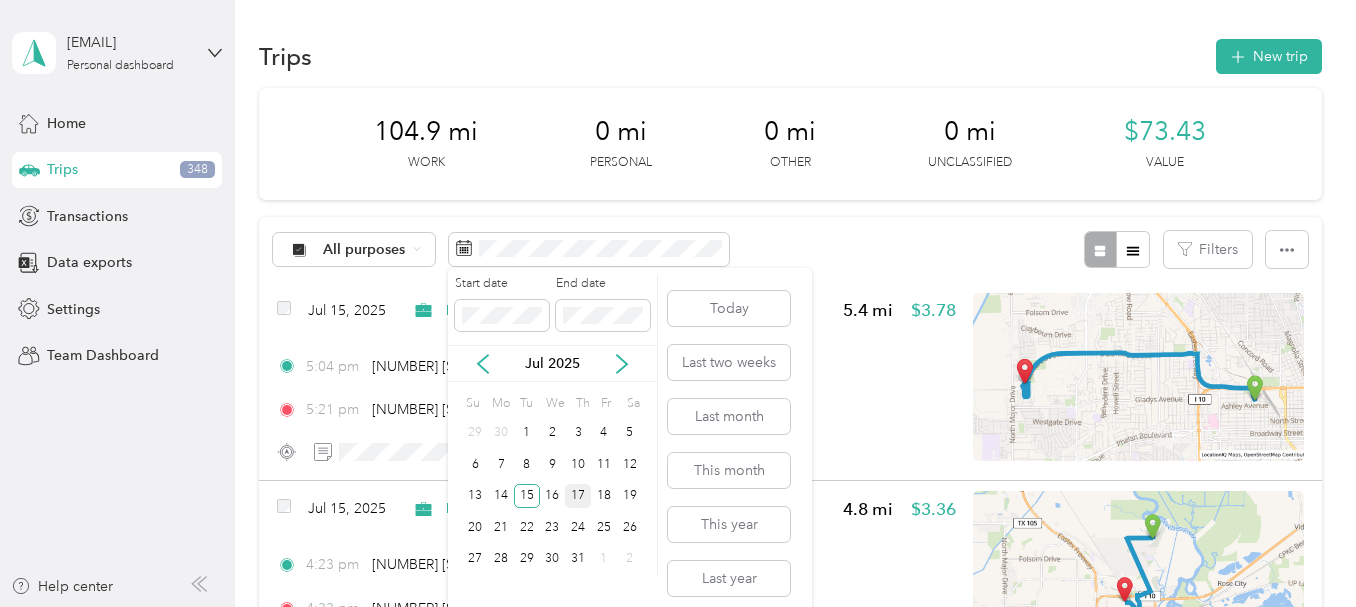 click on "17" at bounding box center [578, 496] 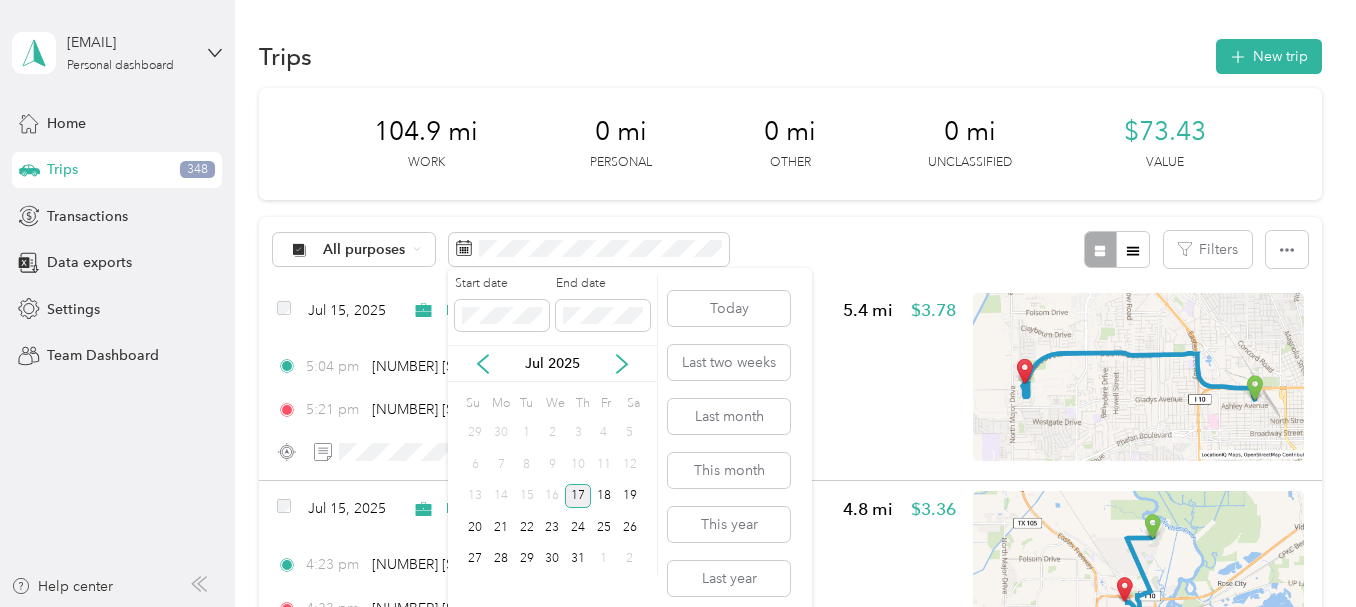 click on "17" at bounding box center (578, 496) 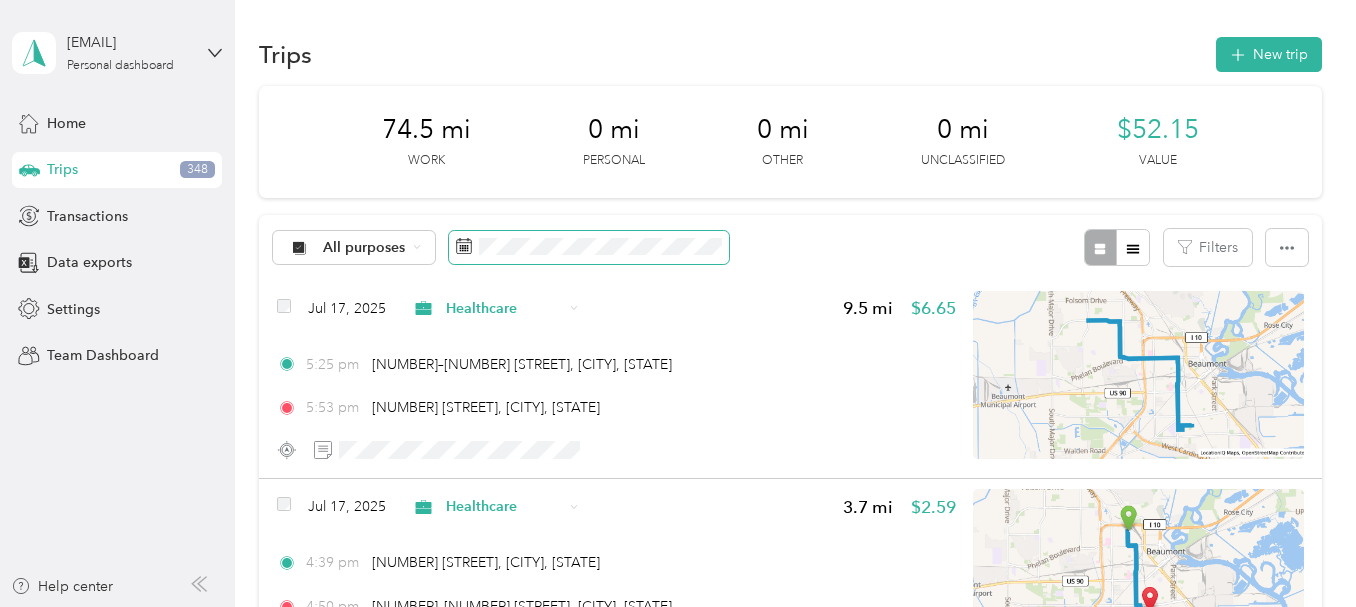 scroll, scrollTop: 0, scrollLeft: 0, axis: both 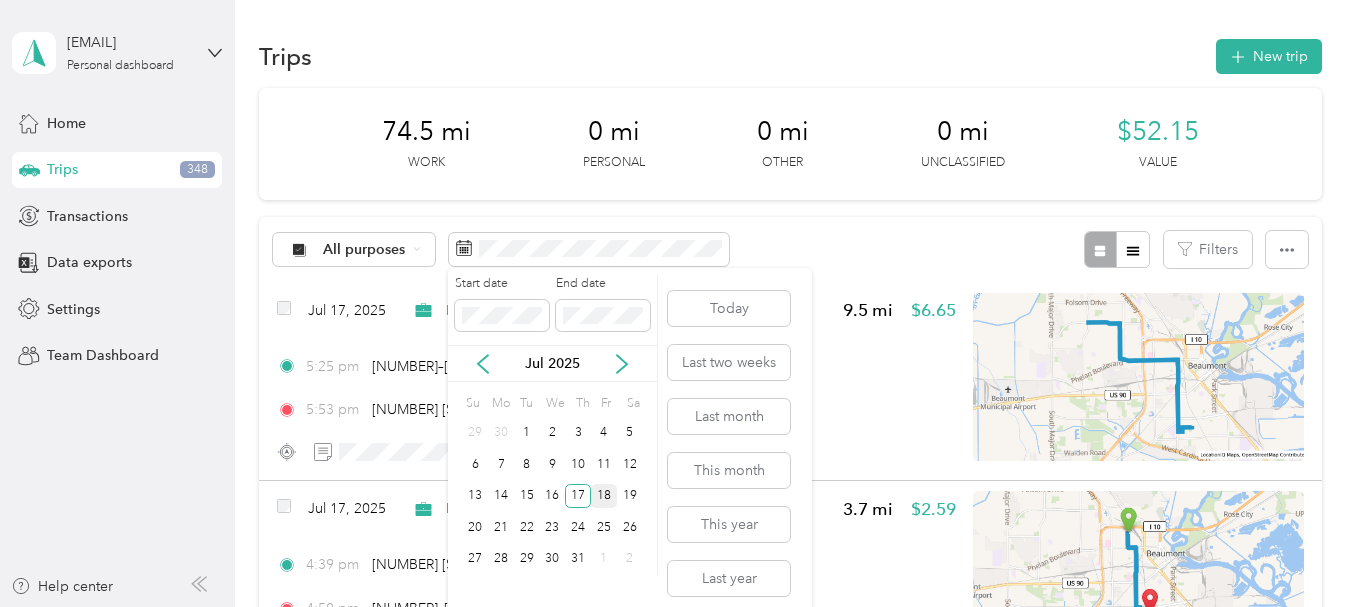 click on "18" at bounding box center [604, 496] 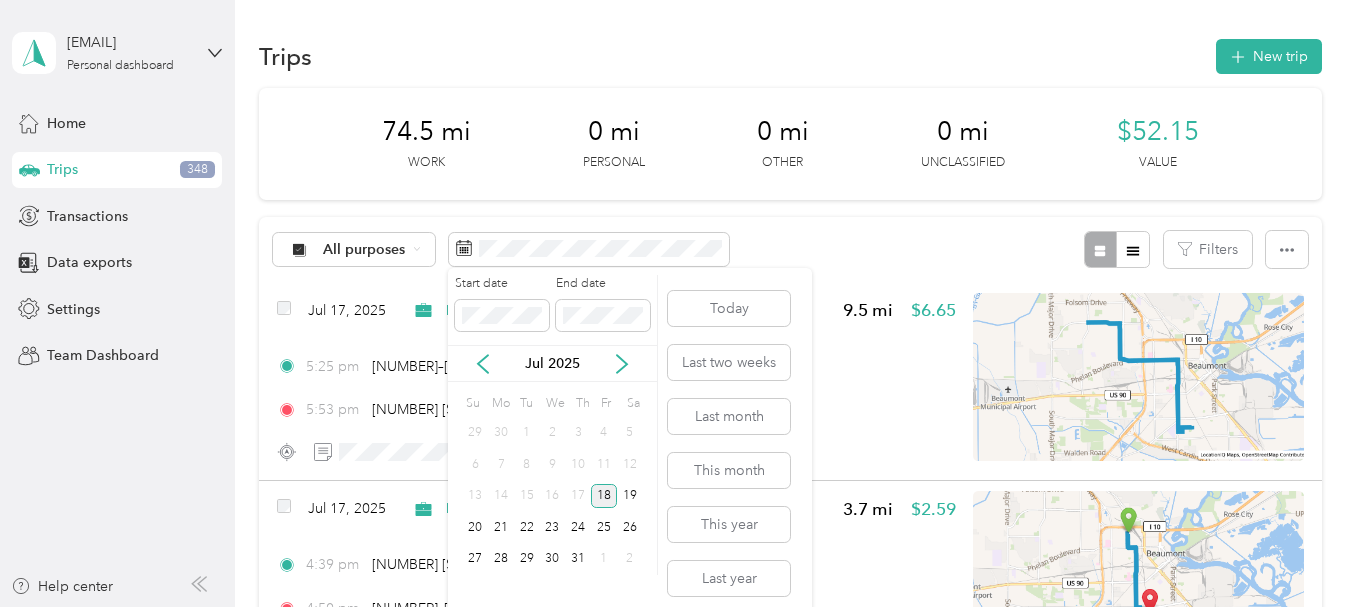 click on "18" at bounding box center [604, 496] 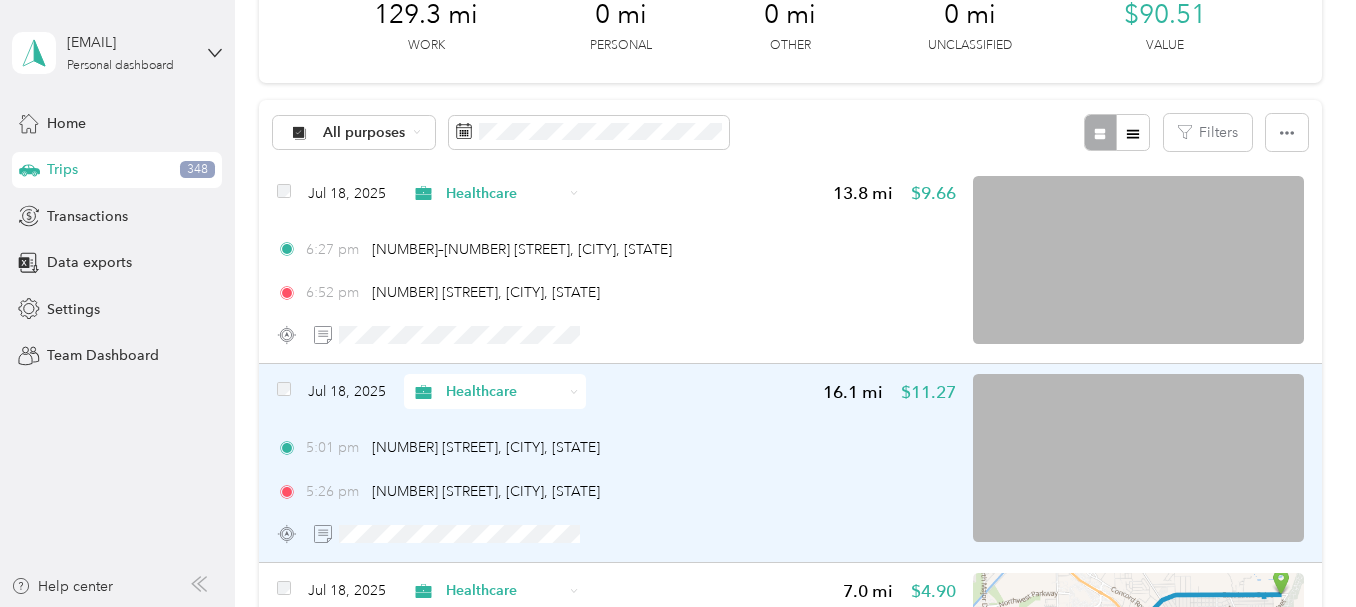 scroll, scrollTop: 0, scrollLeft: 0, axis: both 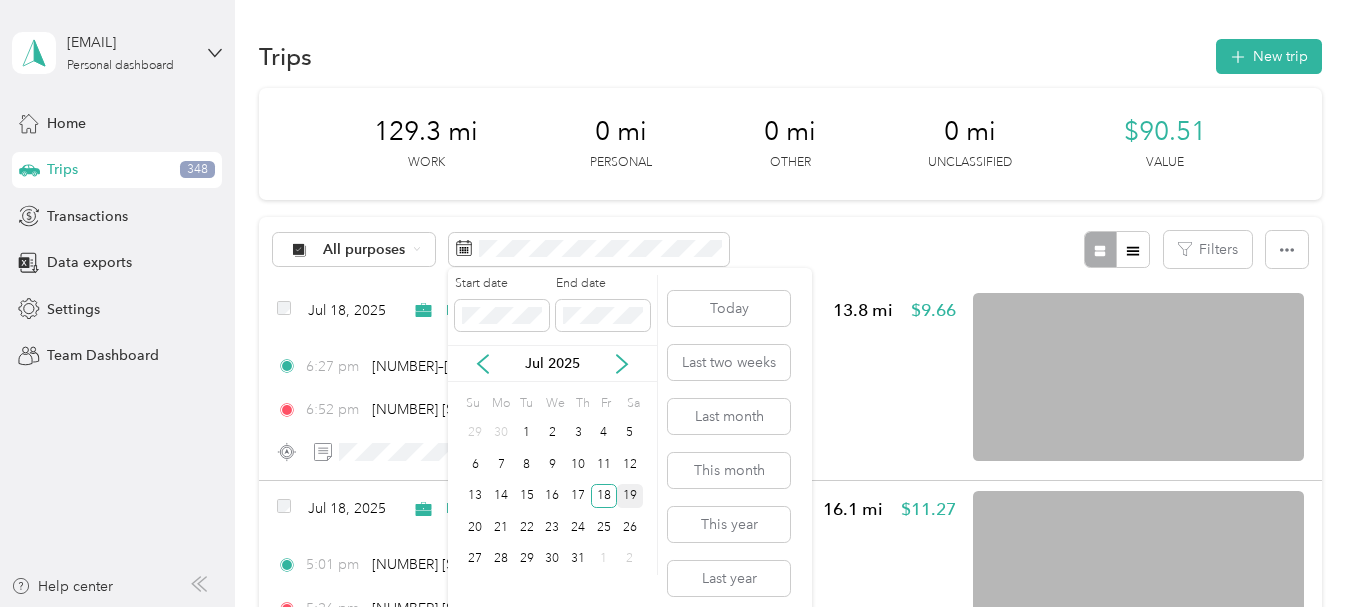 click on "19" at bounding box center [630, 496] 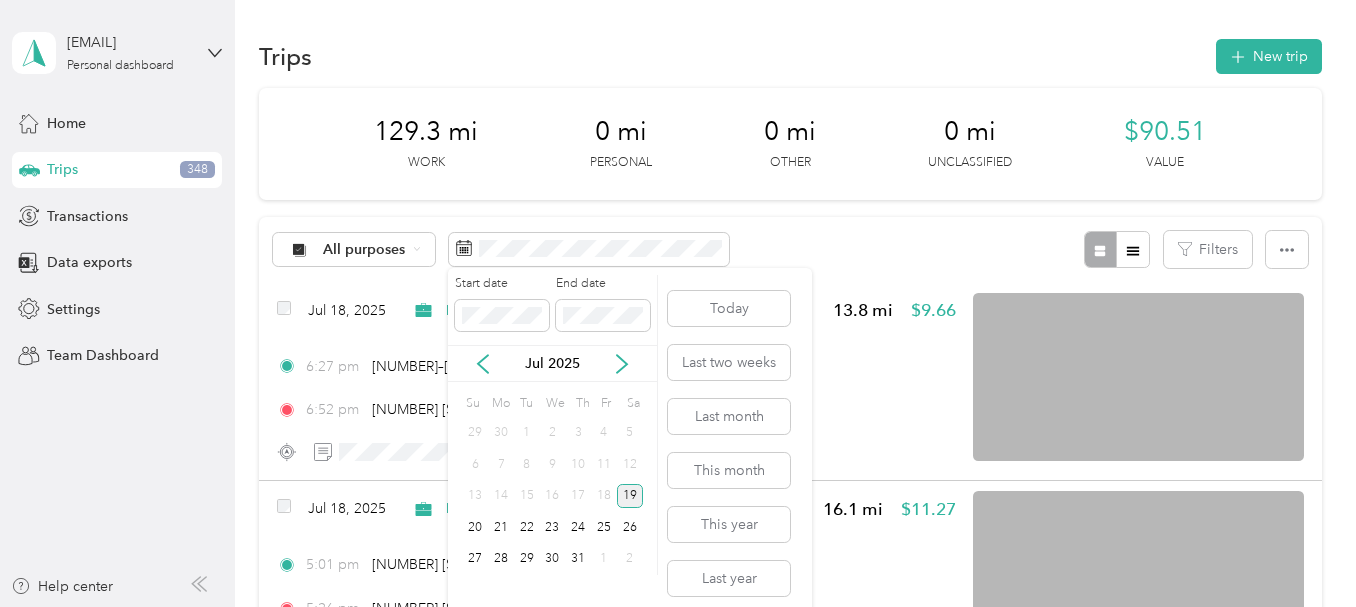 click on "19" at bounding box center [630, 496] 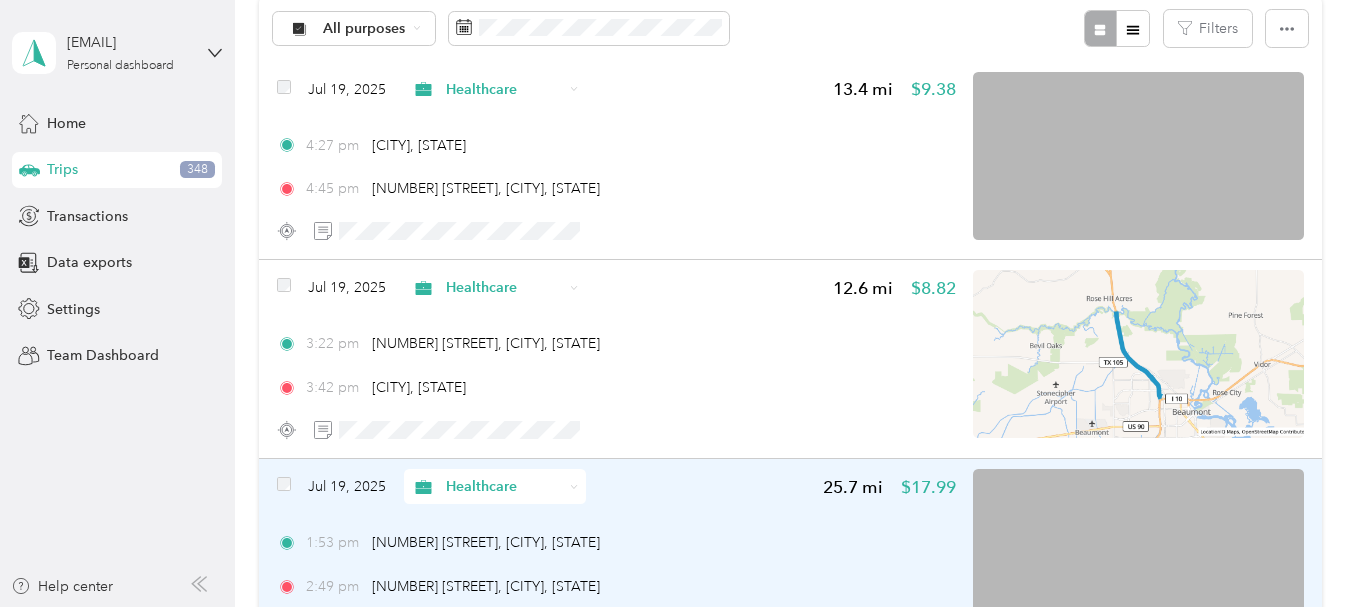 scroll, scrollTop: 0, scrollLeft: 0, axis: both 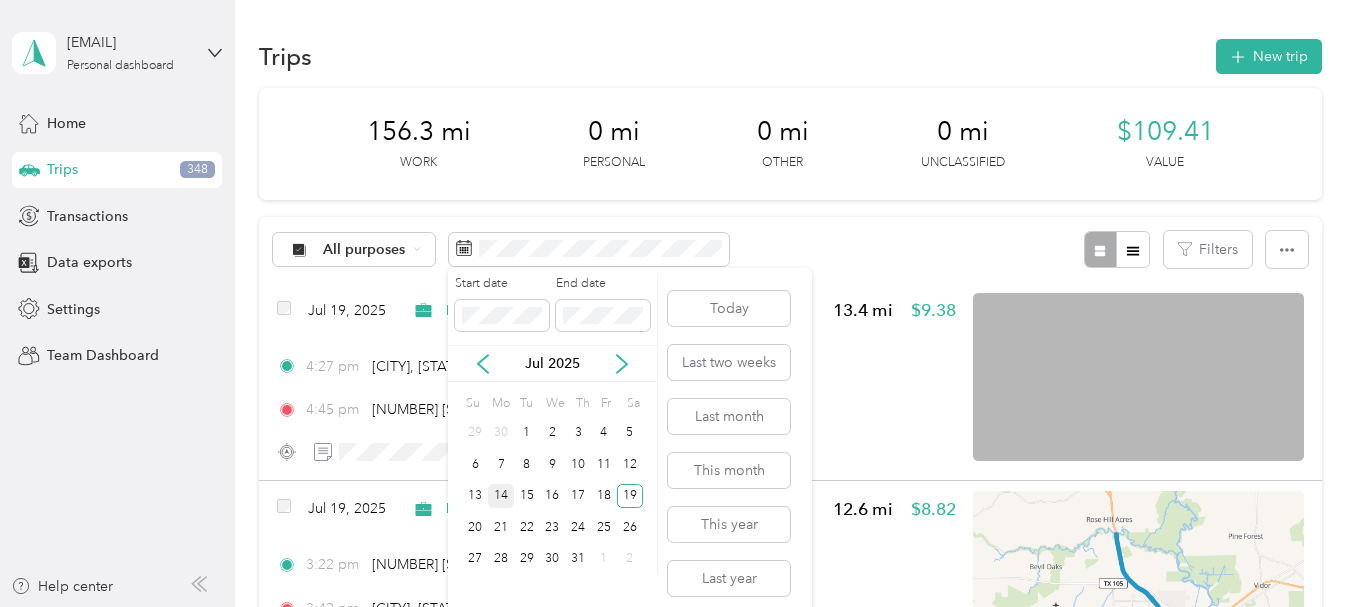 click on "14" at bounding box center [501, 496] 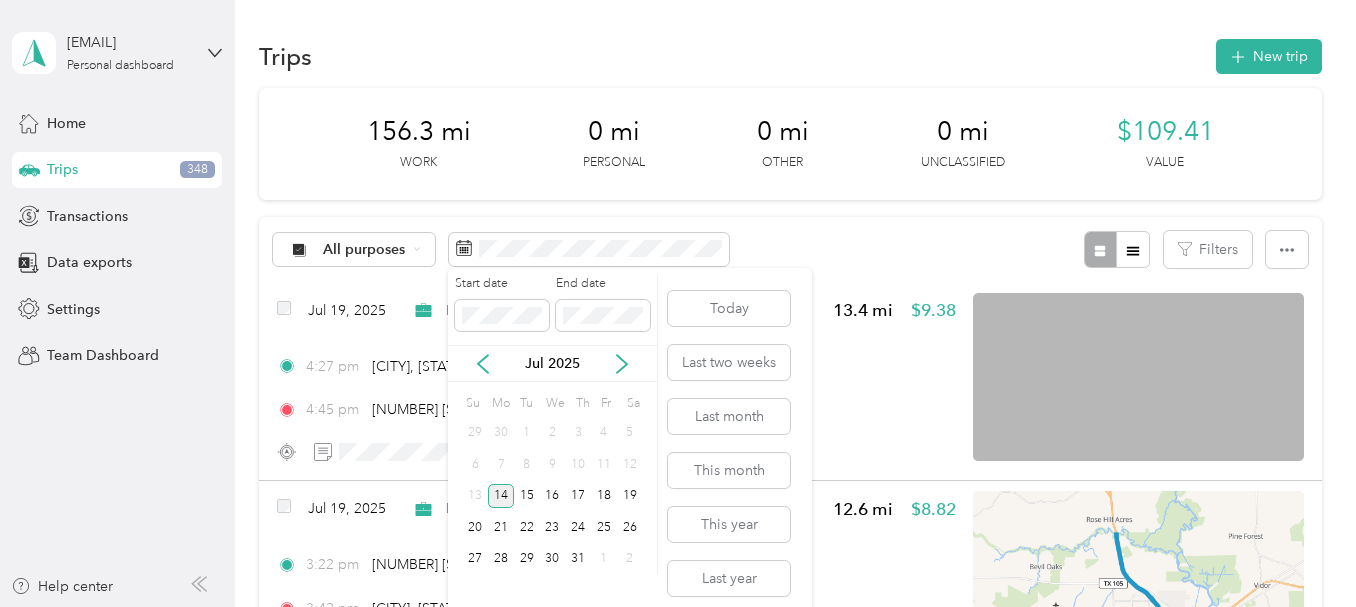 click on "14" at bounding box center (501, 496) 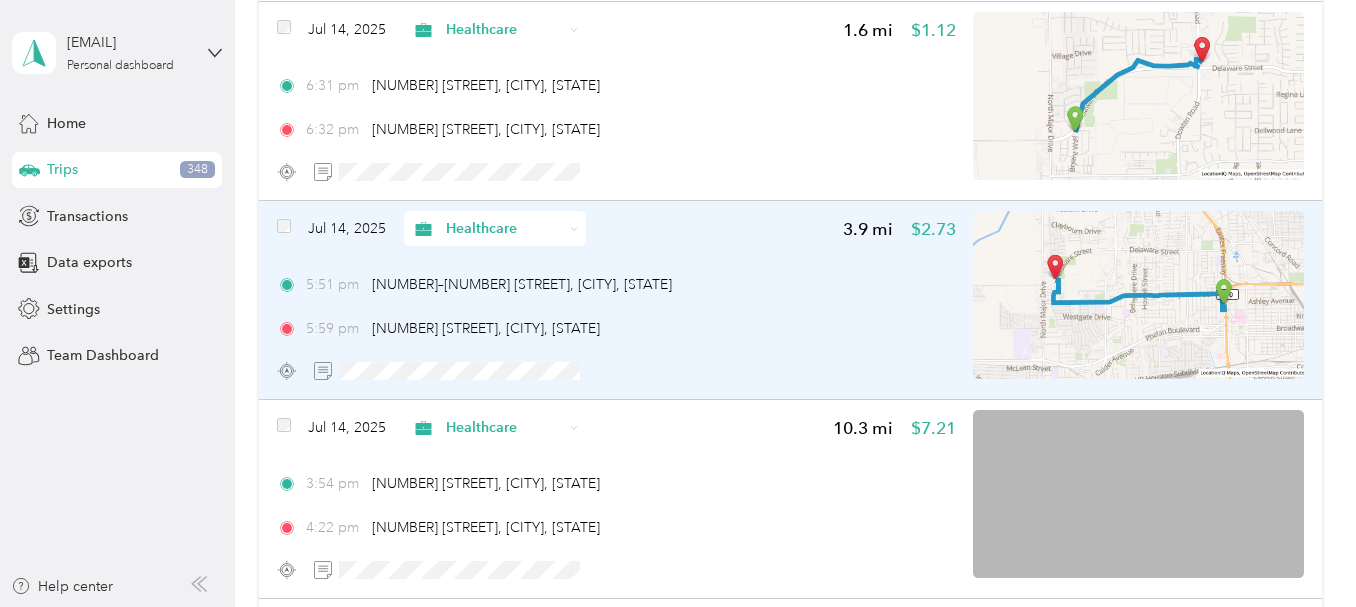 scroll, scrollTop: 600, scrollLeft: 0, axis: vertical 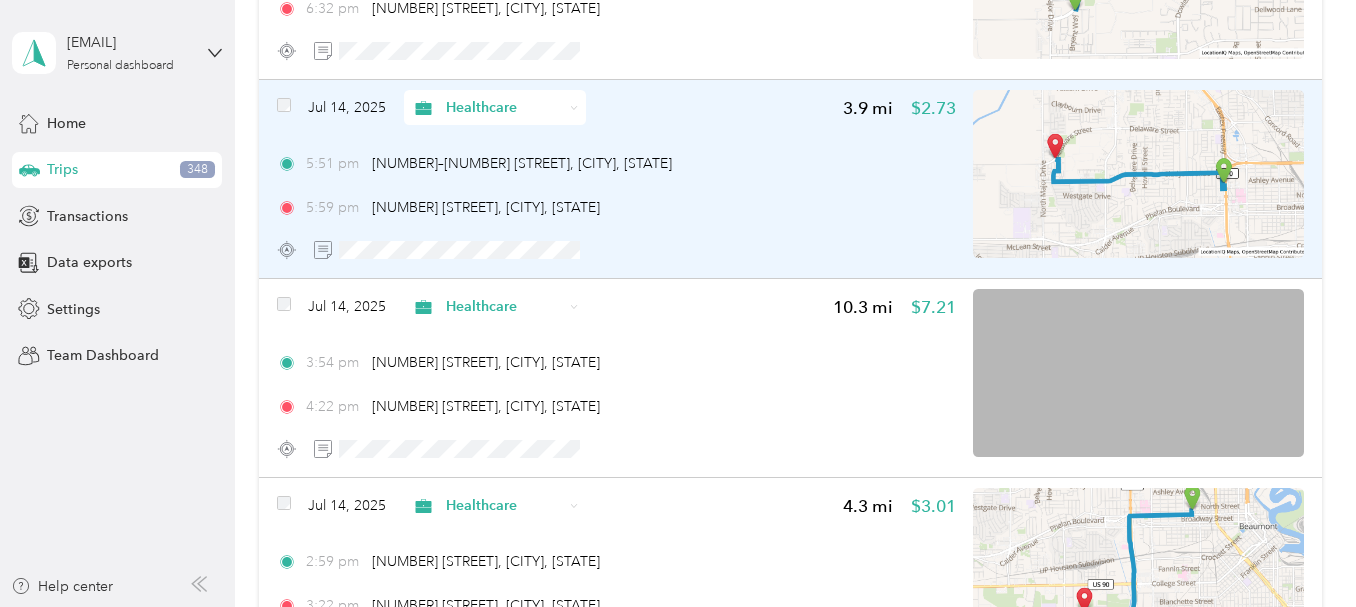 click at bounding box center (1138, 174) 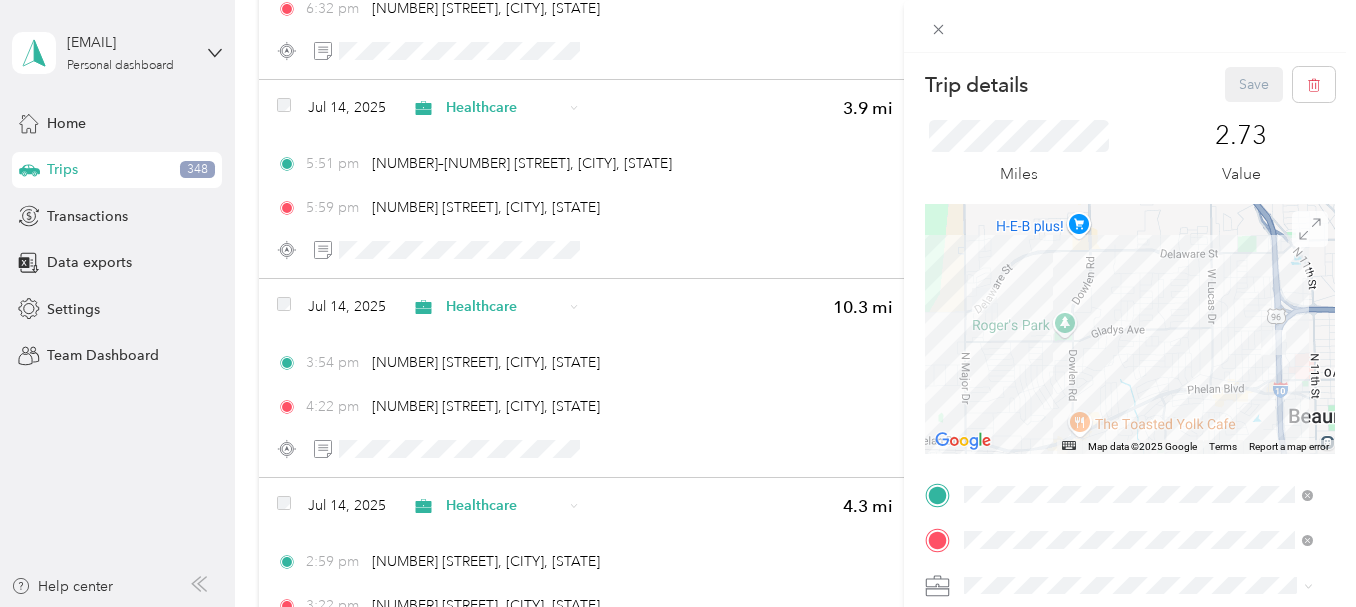 click 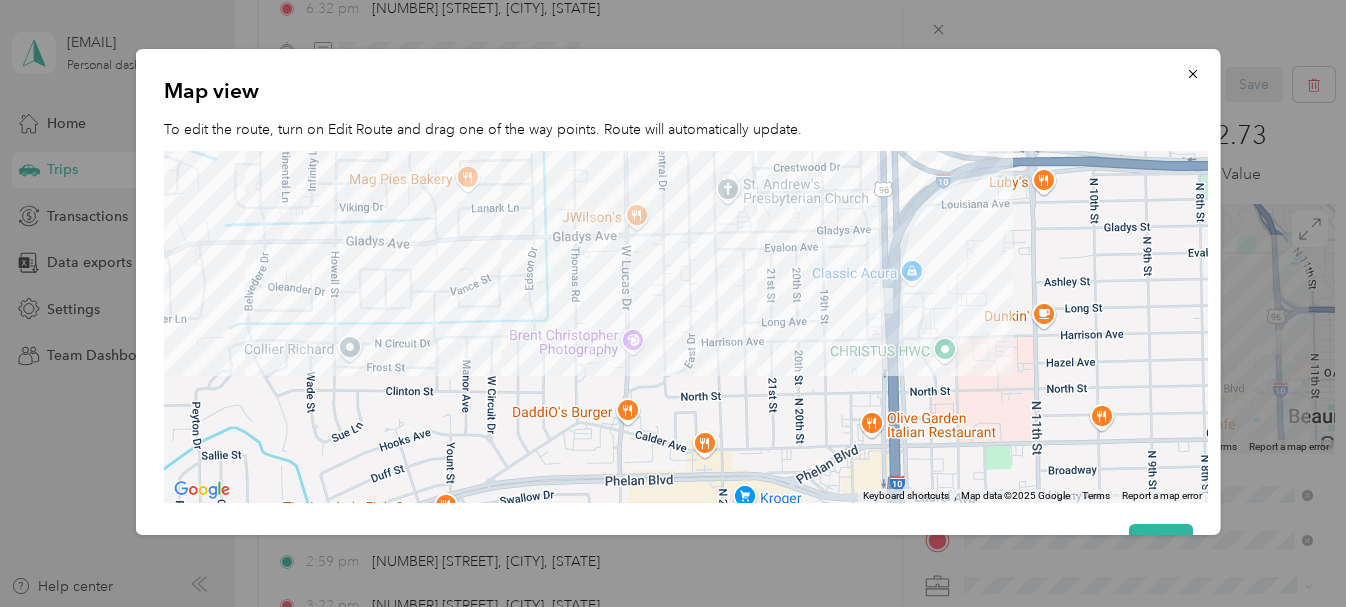 drag, startPoint x: 1017, startPoint y: 379, endPoint x: 976, endPoint y: 272, distance: 114.58621 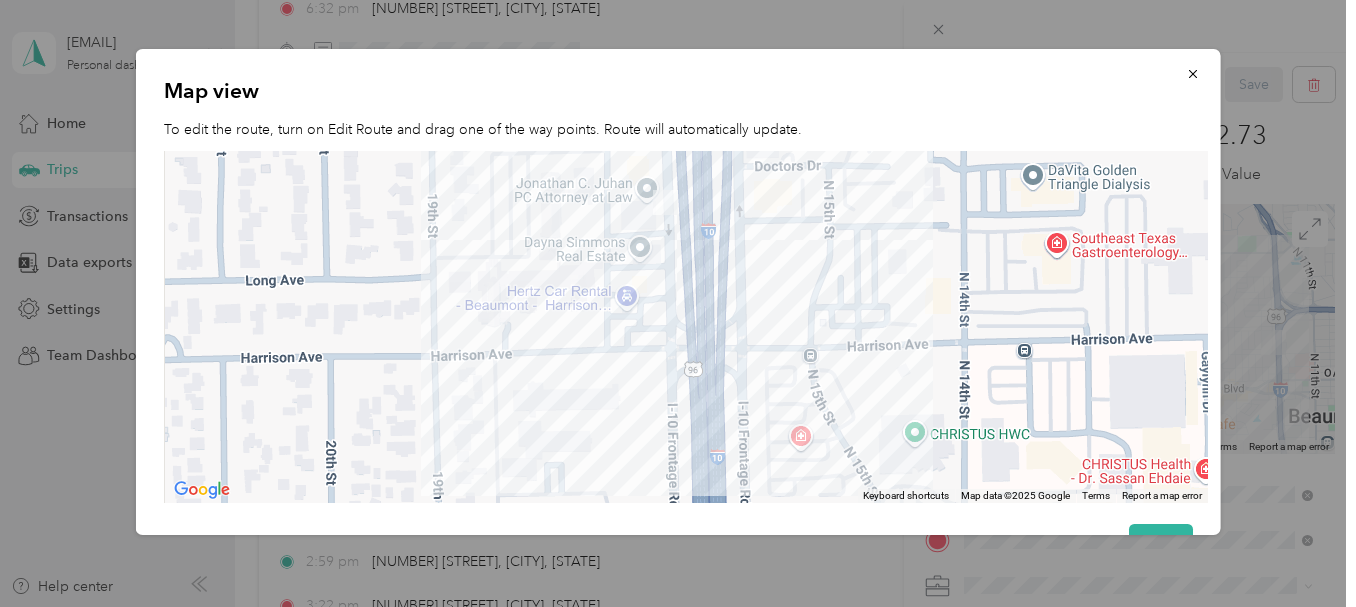 drag, startPoint x: 743, startPoint y: 283, endPoint x: 936, endPoint y: 337, distance: 200.41208 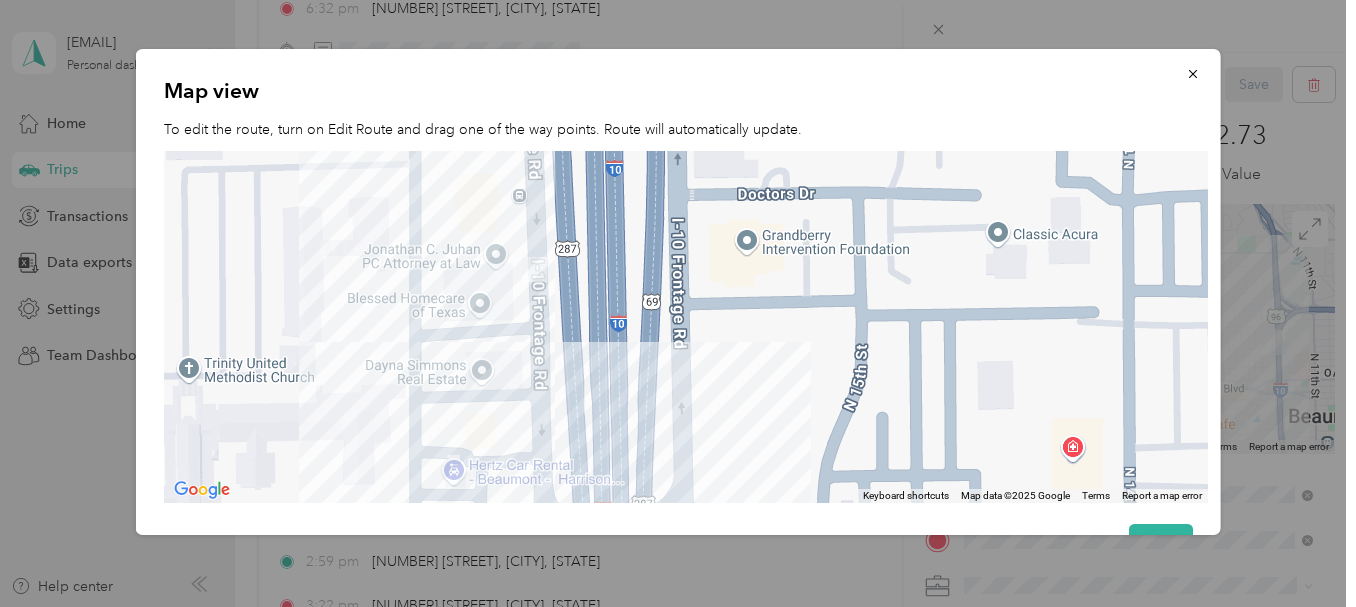 drag, startPoint x: 756, startPoint y: 280, endPoint x: 813, endPoint y: 490, distance: 217.59825 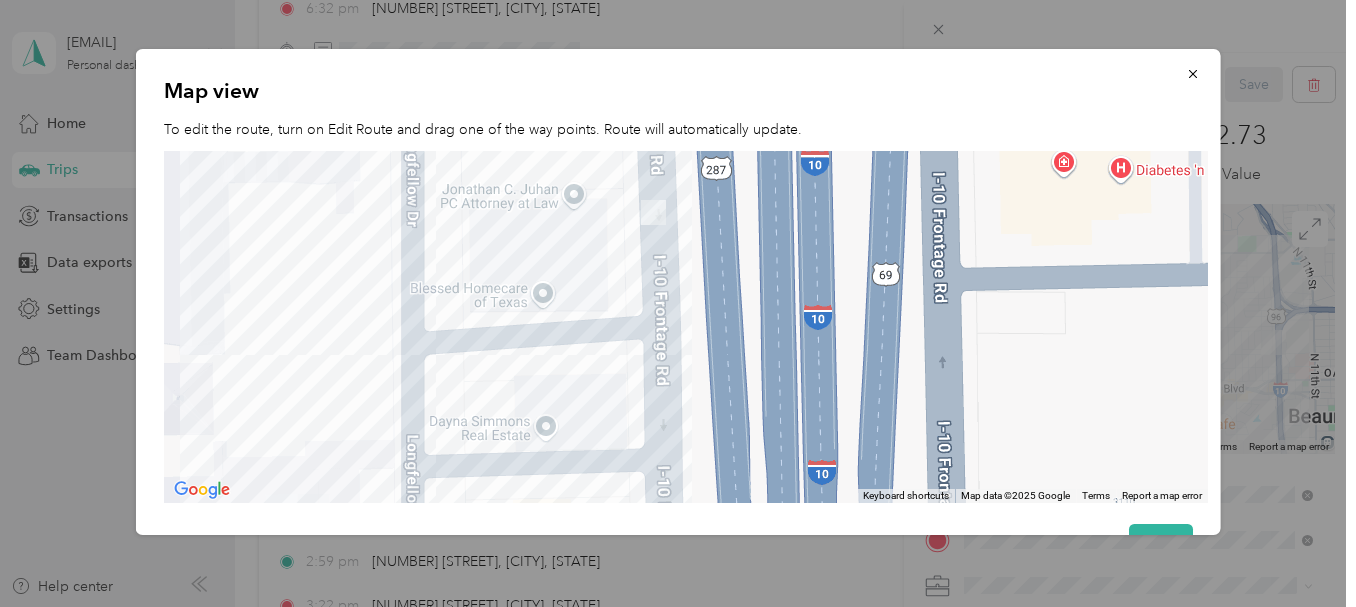 drag, startPoint x: 577, startPoint y: 309, endPoint x: 805, endPoint y: 395, distance: 243.68011 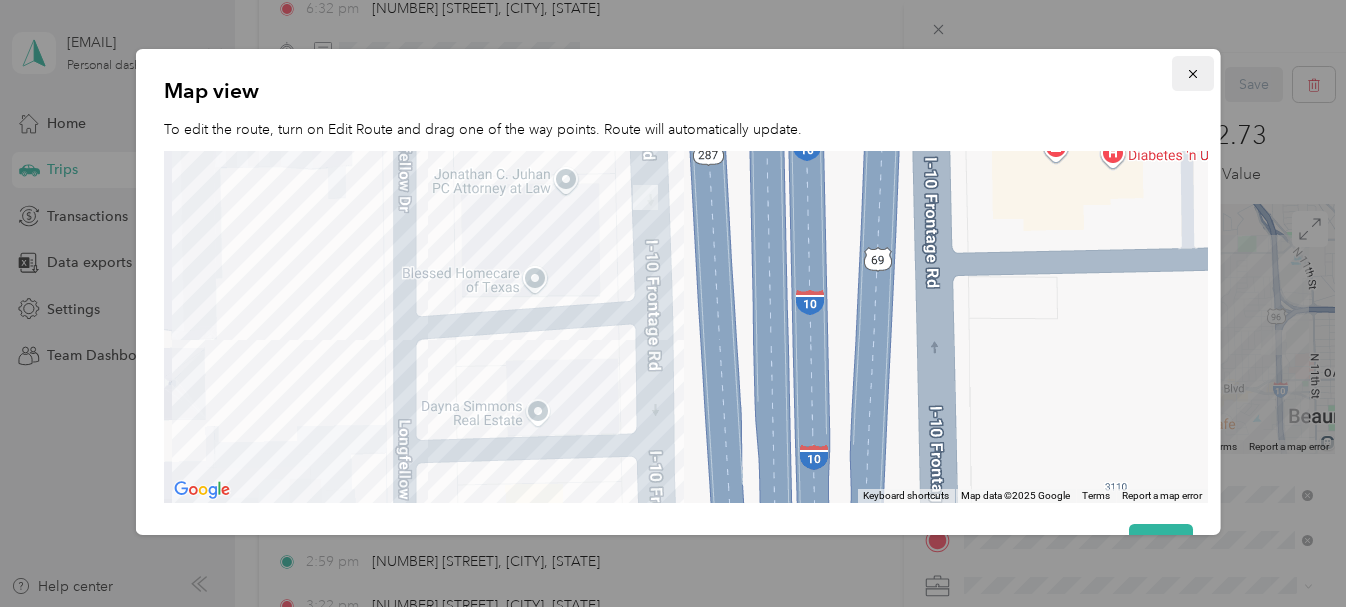 click 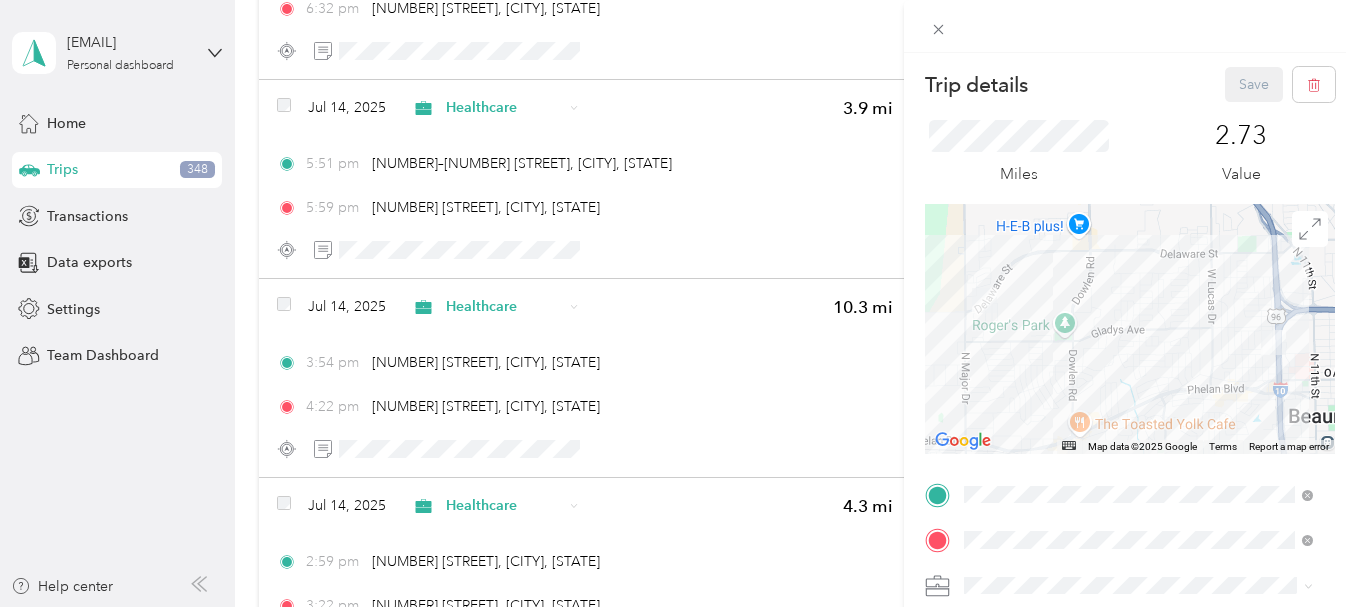 drag, startPoint x: 902, startPoint y: 174, endPoint x: 849, endPoint y: 212, distance: 65.21503 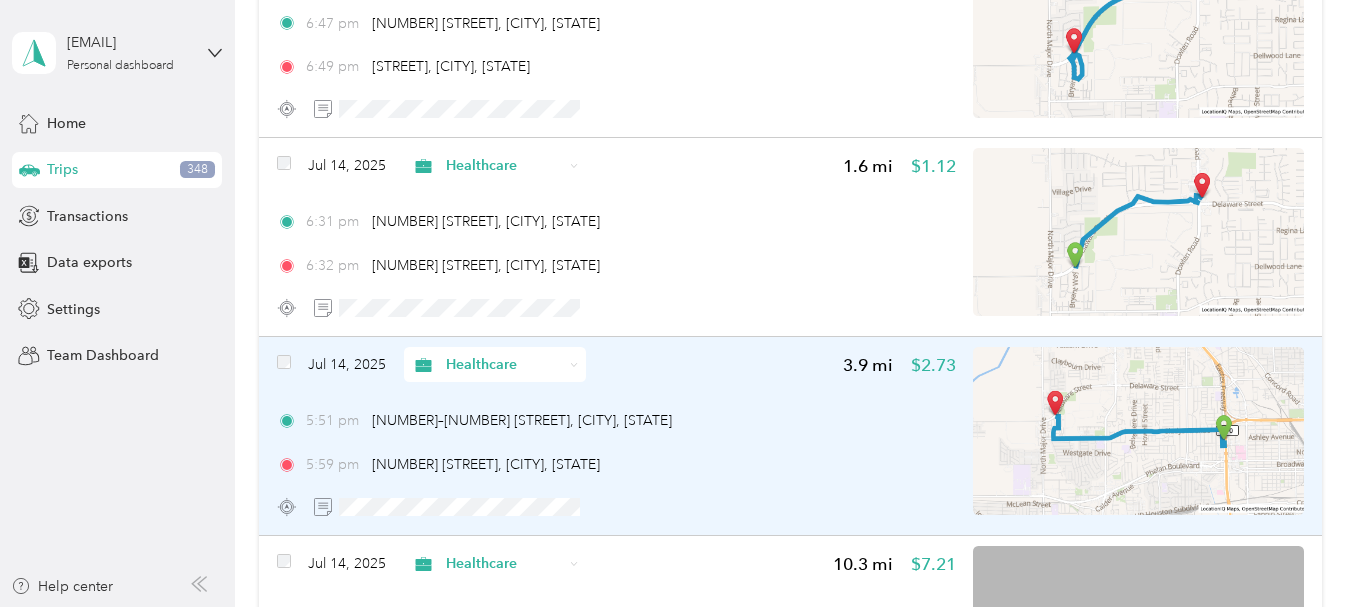 scroll, scrollTop: 0, scrollLeft: 0, axis: both 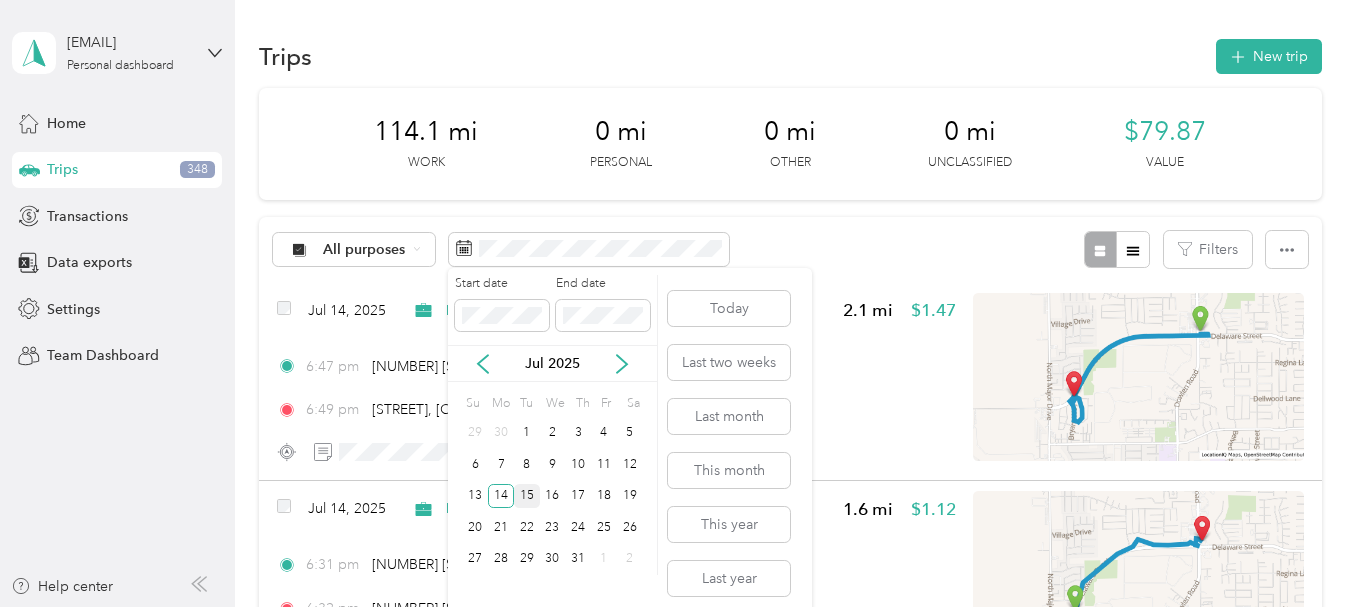 click on "15" at bounding box center (527, 496) 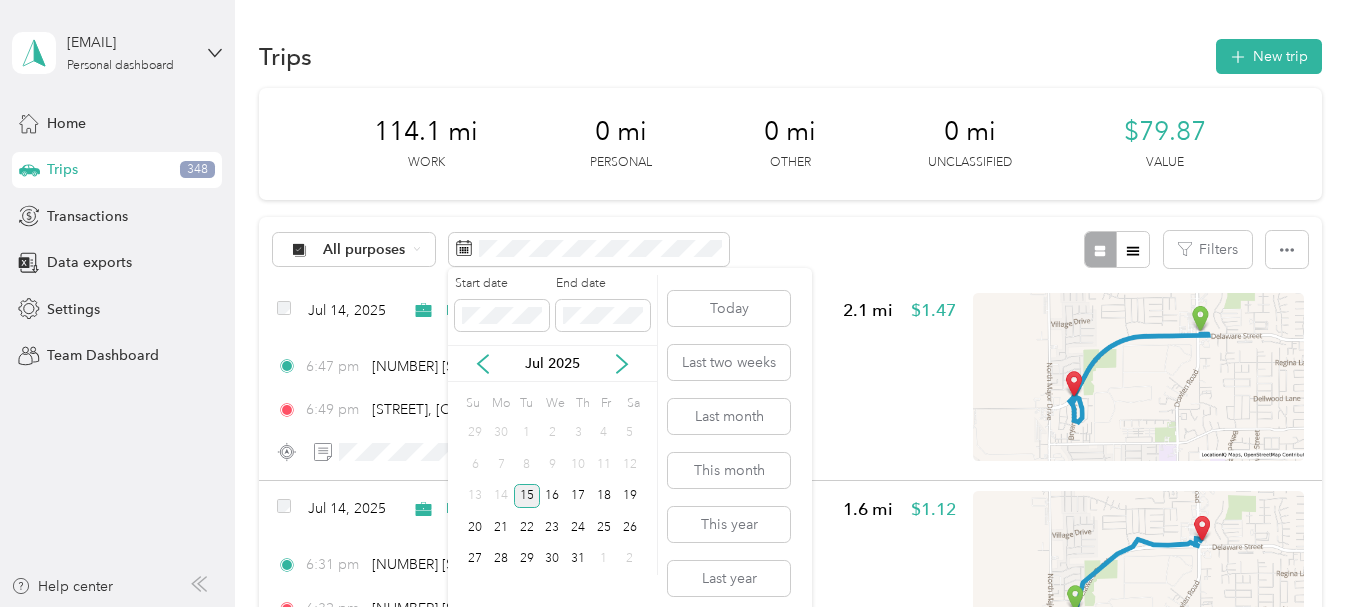 click on "15" at bounding box center [527, 496] 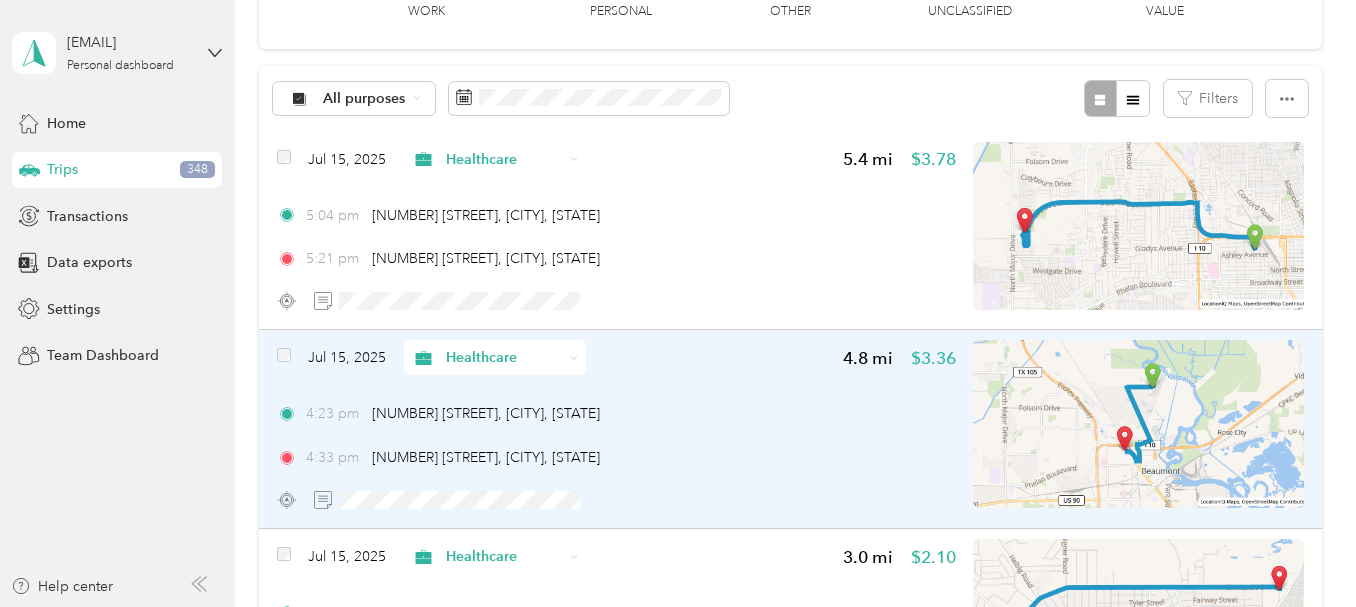 scroll, scrollTop: 0, scrollLeft: 0, axis: both 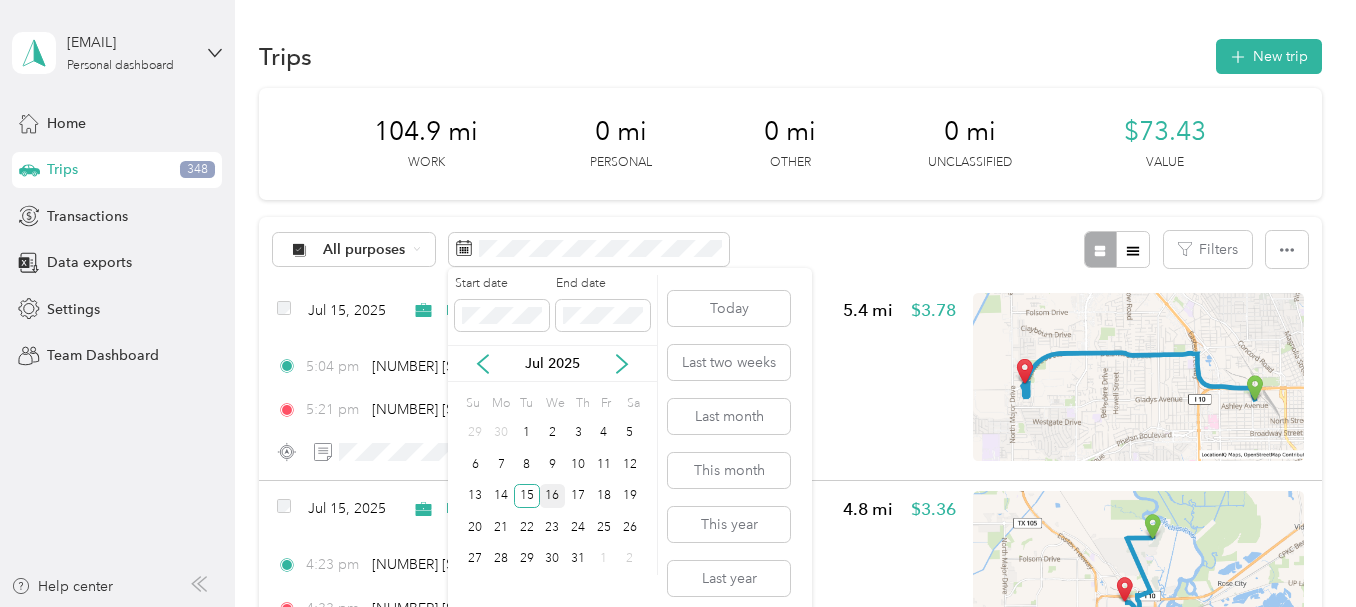 click on "16" at bounding box center (553, 496) 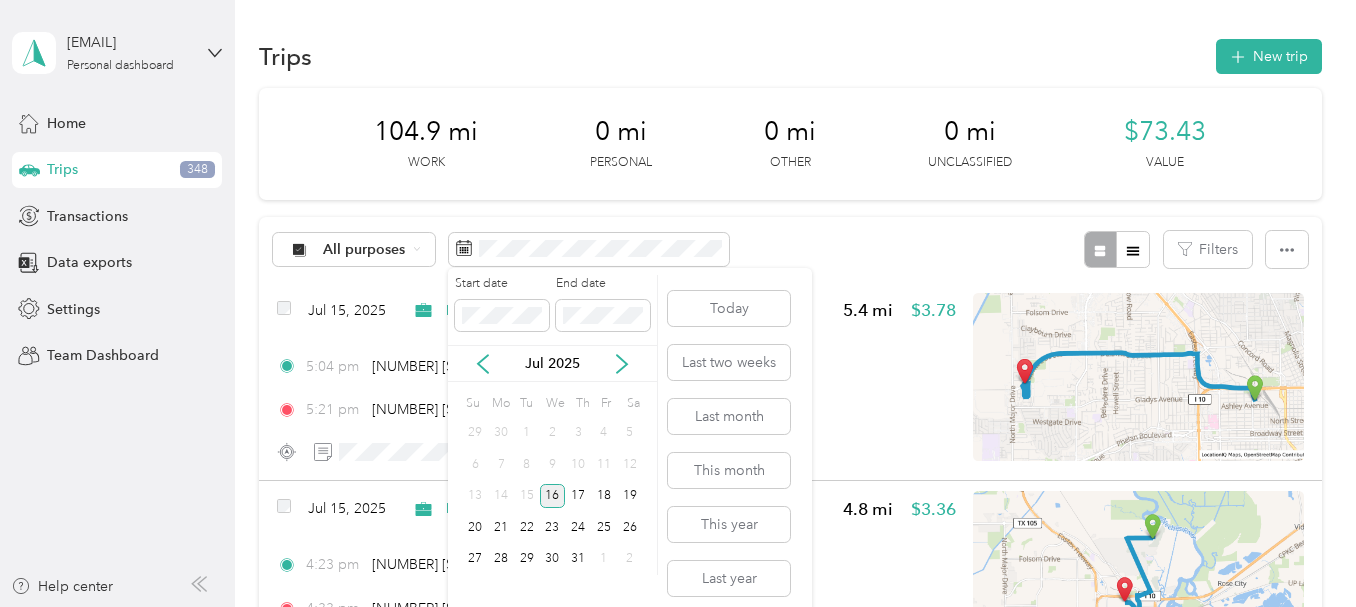 click on "16" at bounding box center [553, 496] 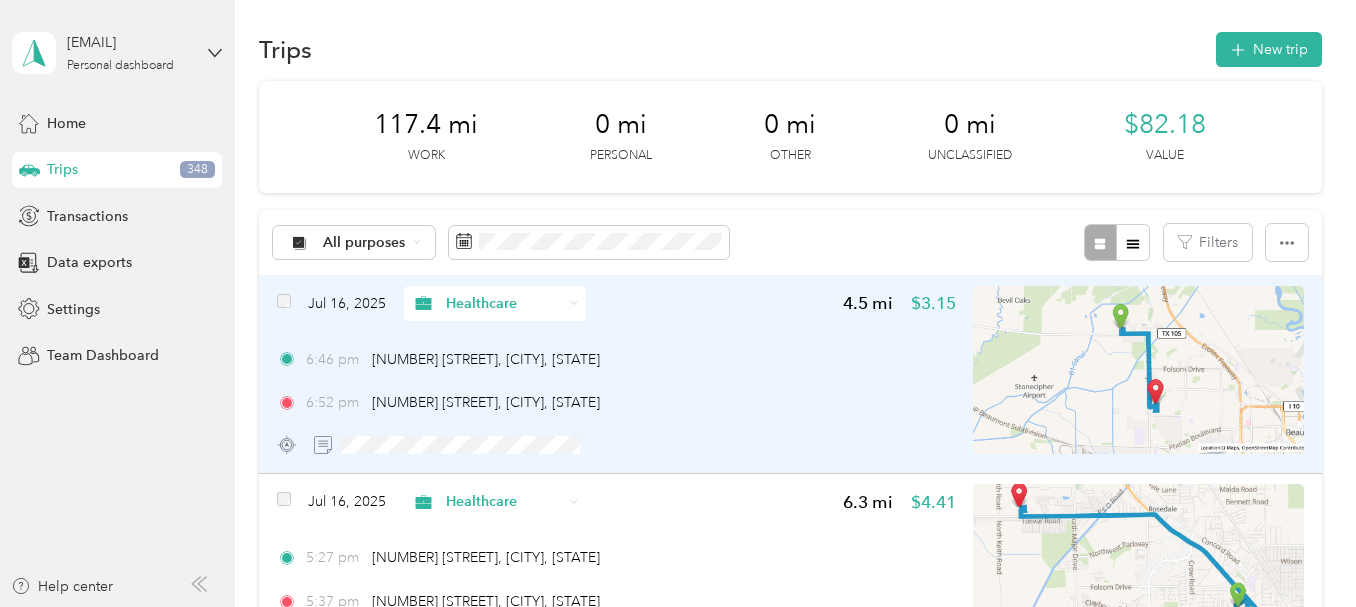 scroll, scrollTop: 0, scrollLeft: 0, axis: both 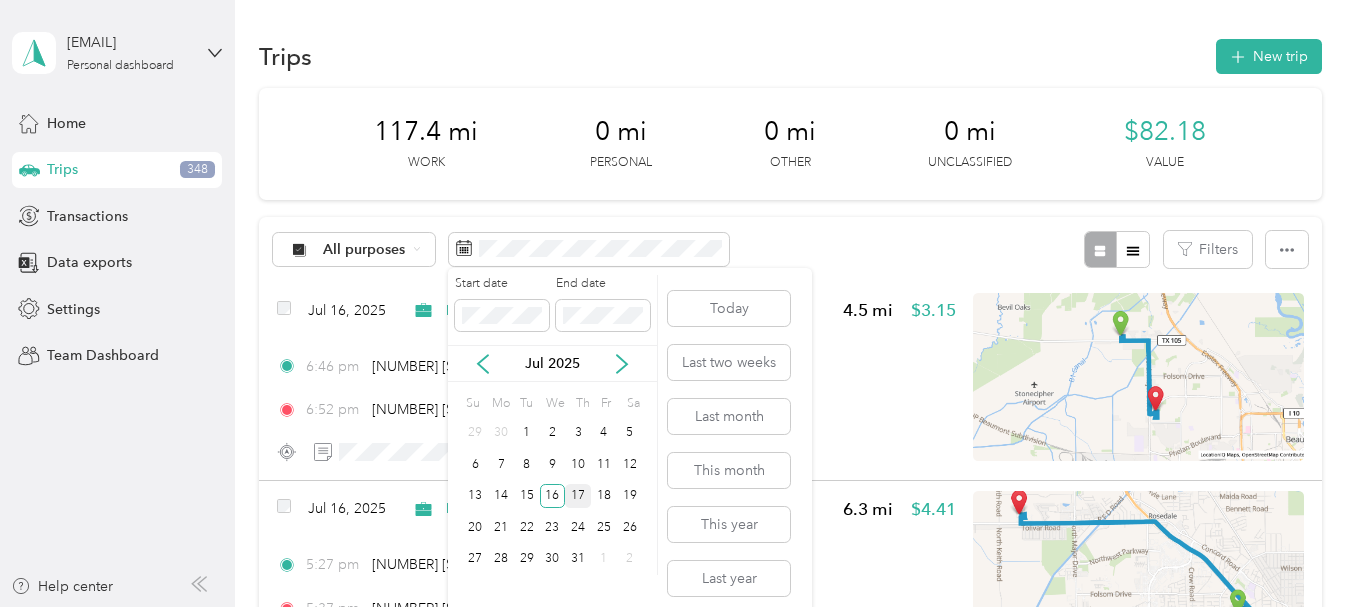 click on "17" at bounding box center (578, 496) 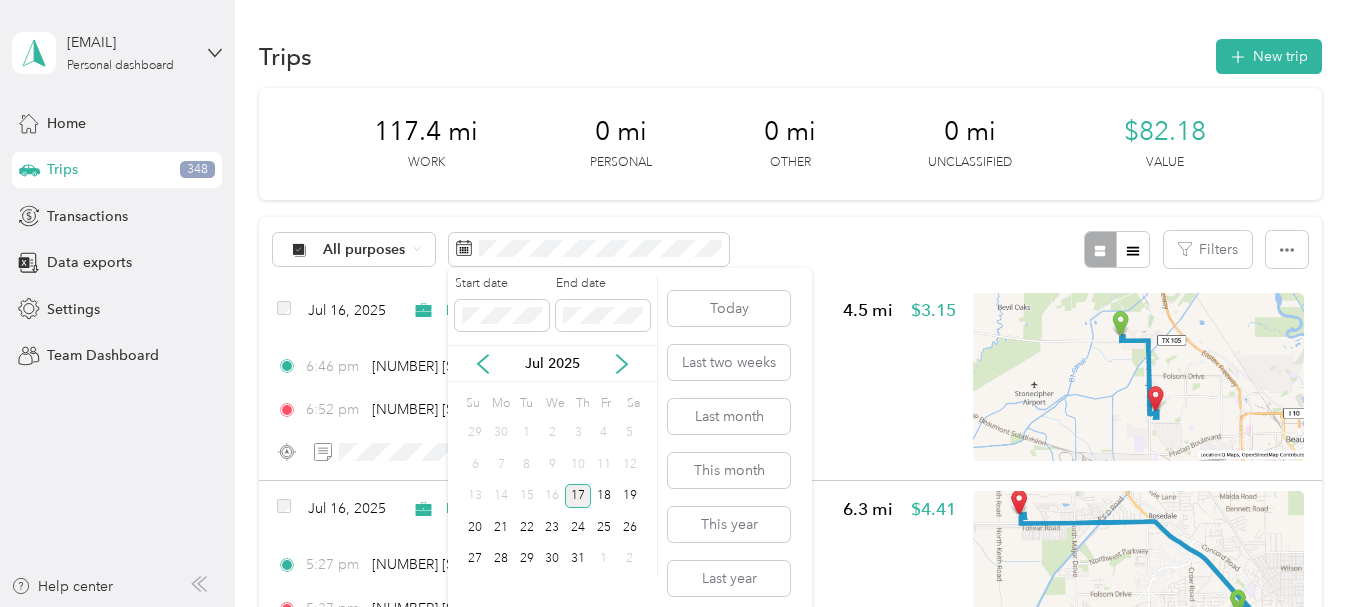 click on "17" at bounding box center (578, 496) 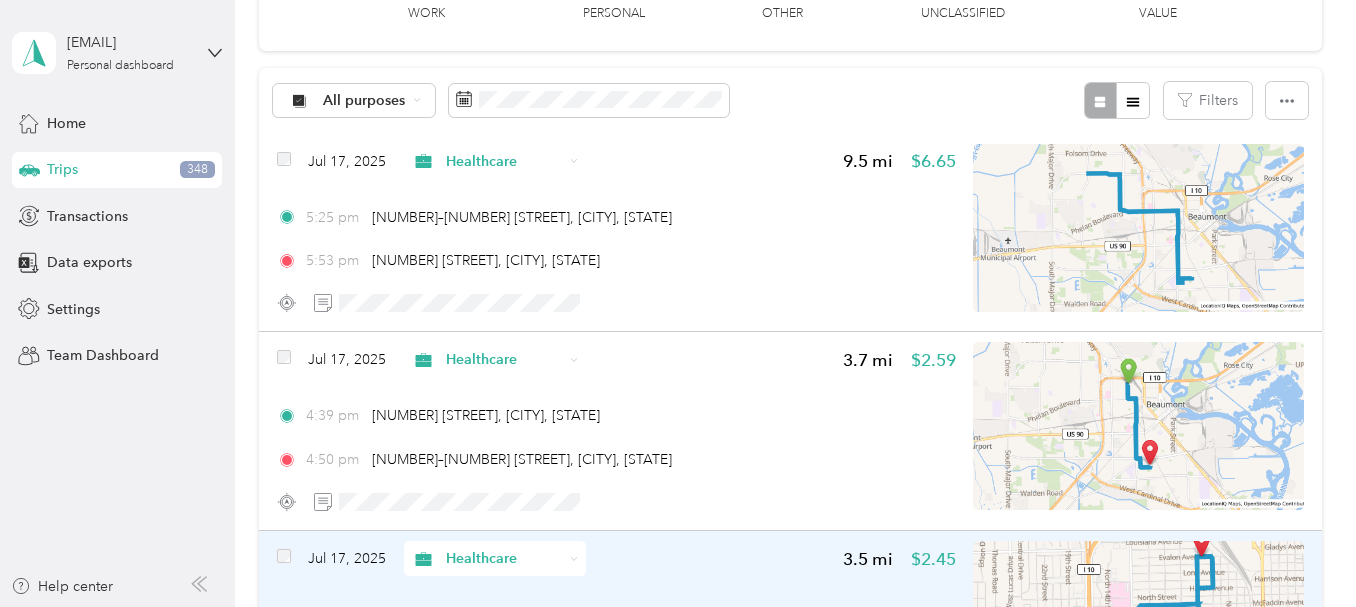 scroll, scrollTop: 100, scrollLeft: 0, axis: vertical 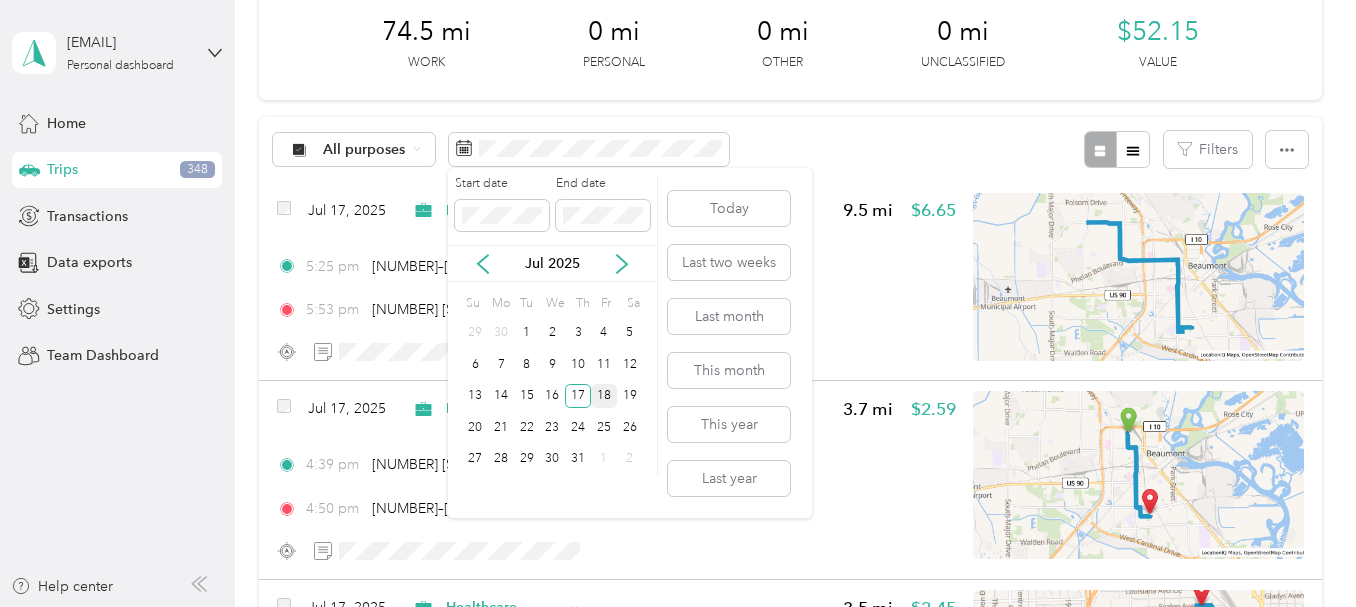 click on "18" at bounding box center (604, 396) 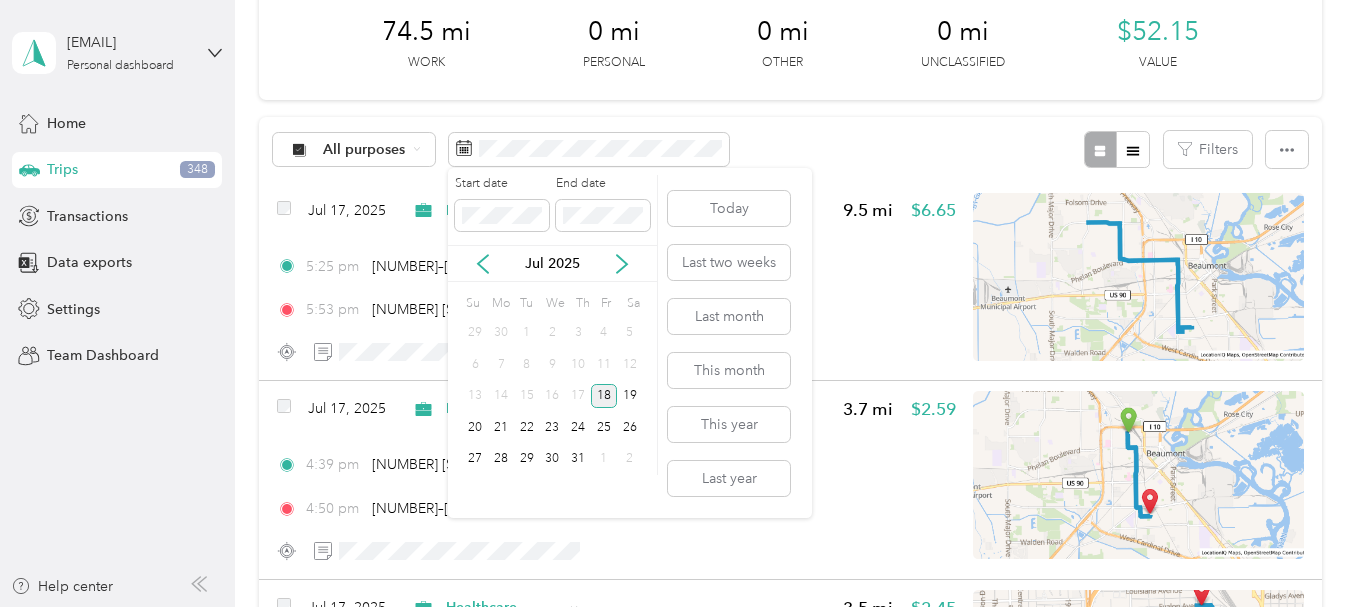 click on "18" at bounding box center [604, 396] 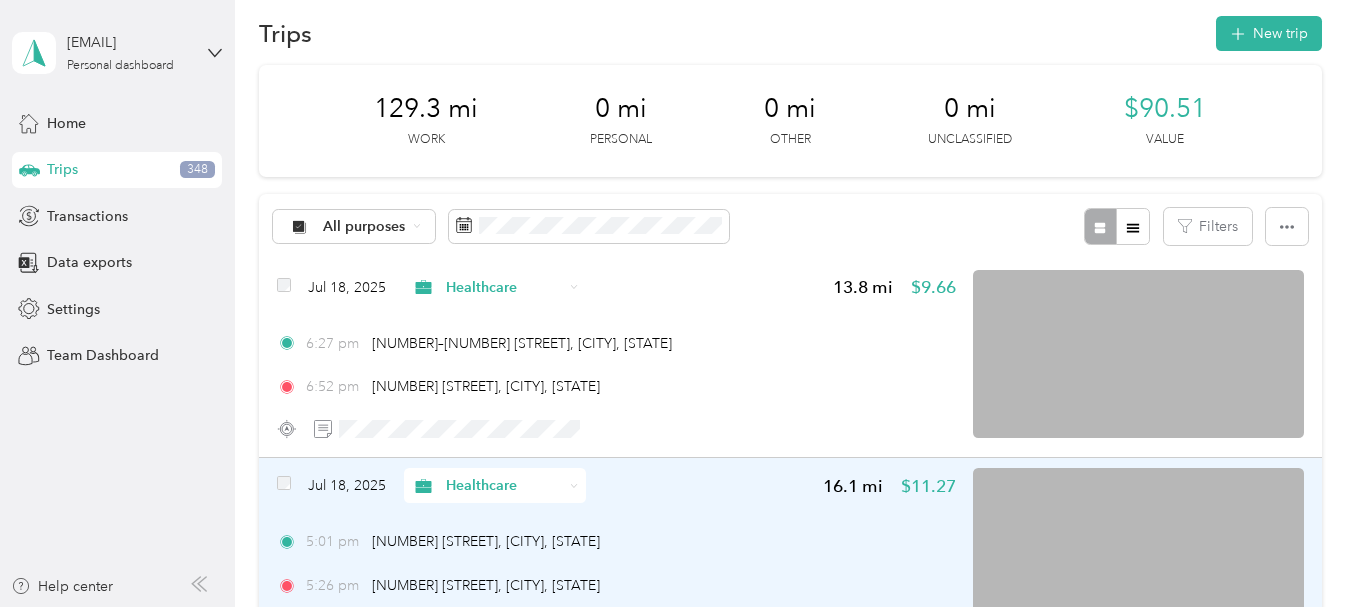 scroll, scrollTop: 0, scrollLeft: 0, axis: both 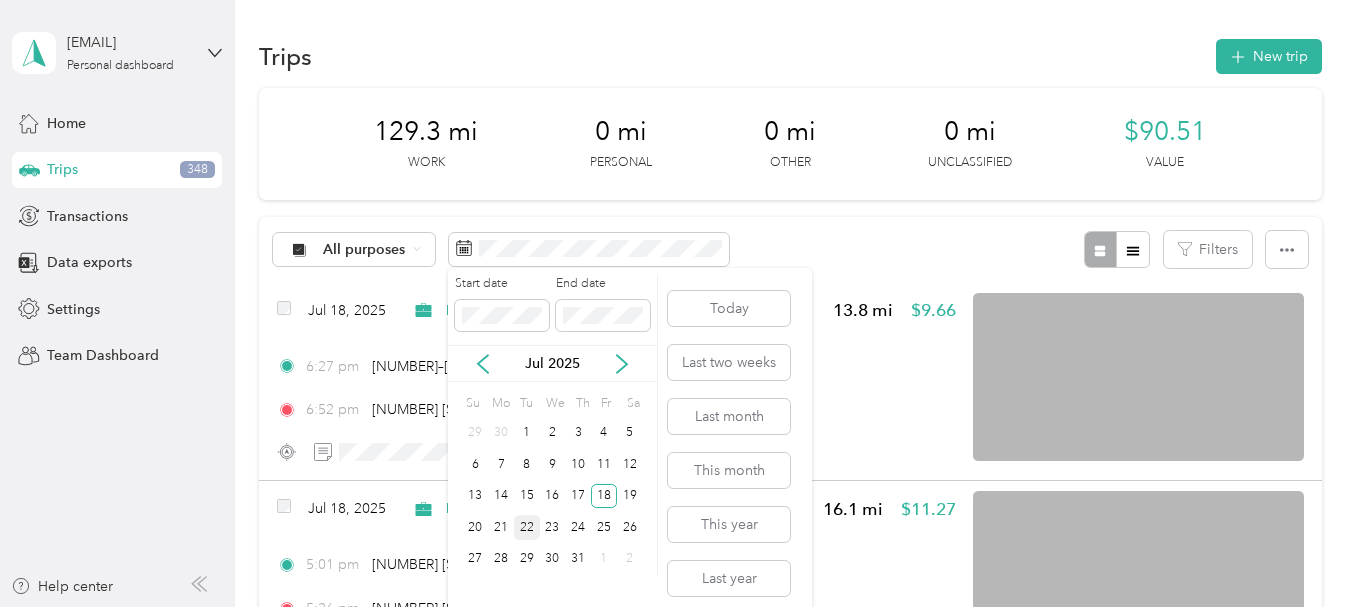 click on "22" at bounding box center (527, 527) 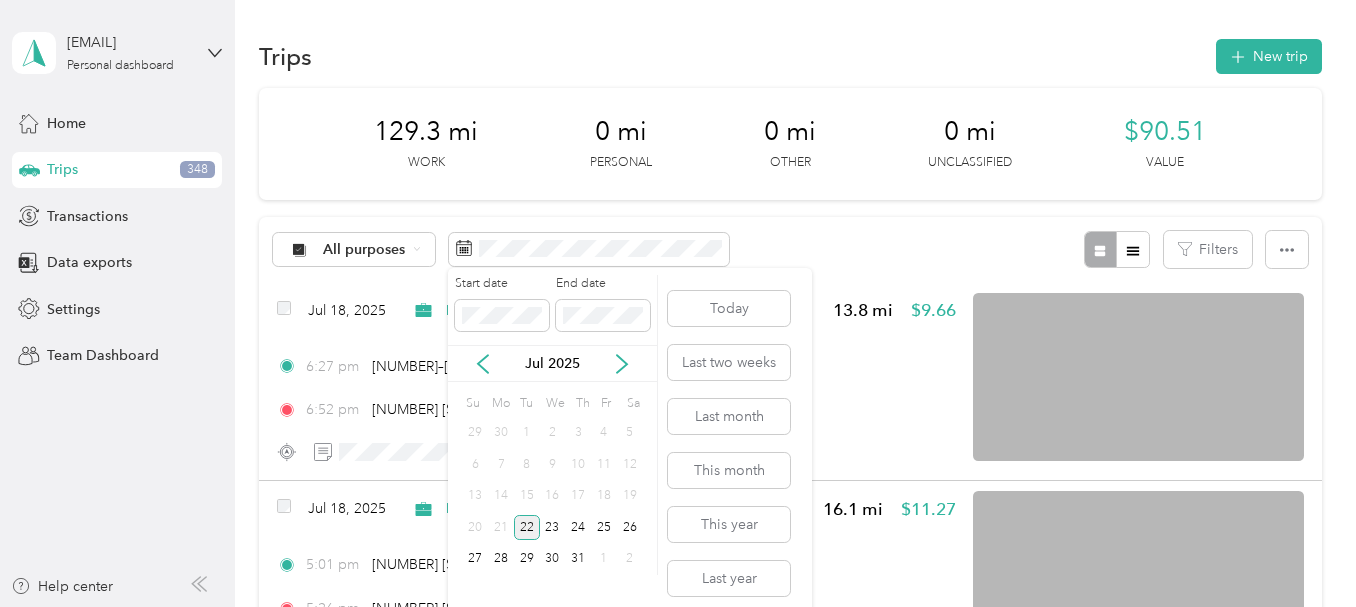 click on "22" at bounding box center [527, 527] 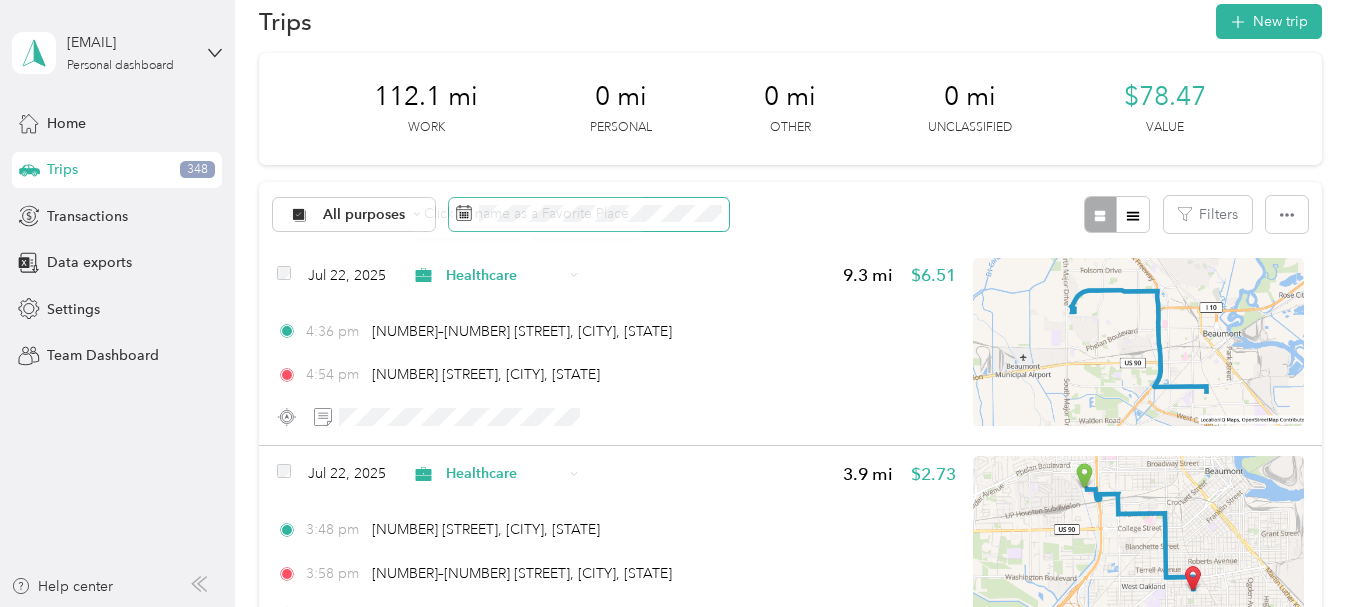 scroll, scrollTop: 0, scrollLeft: 0, axis: both 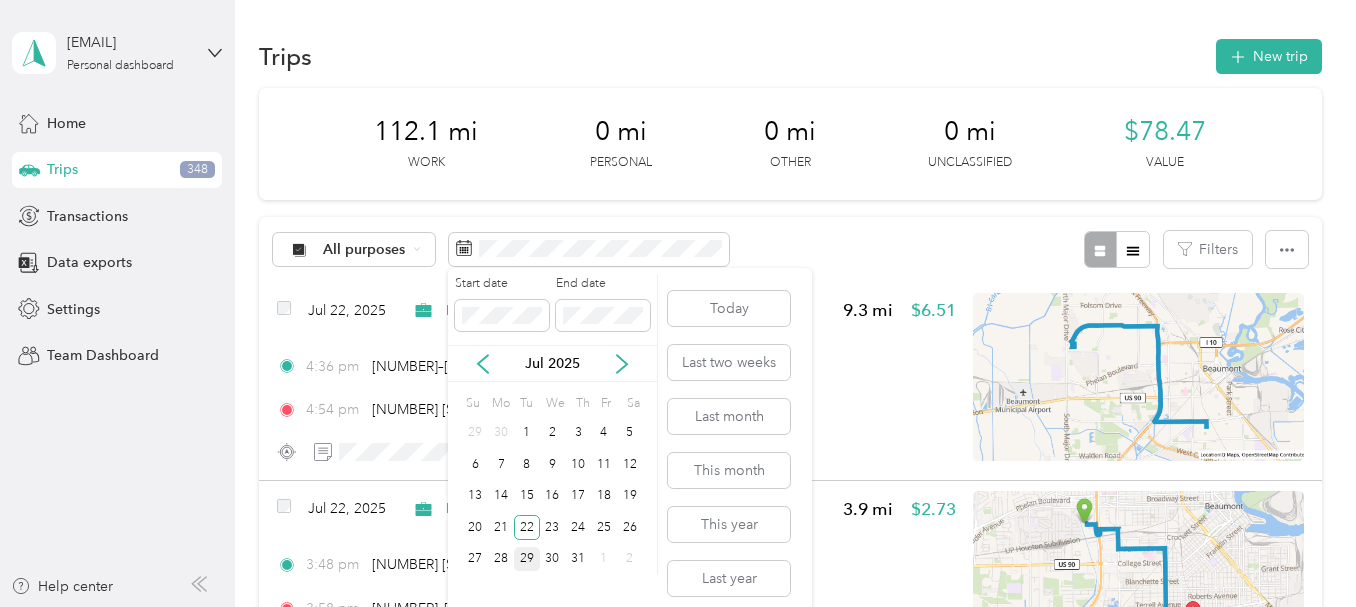click on "29" at bounding box center (527, 559) 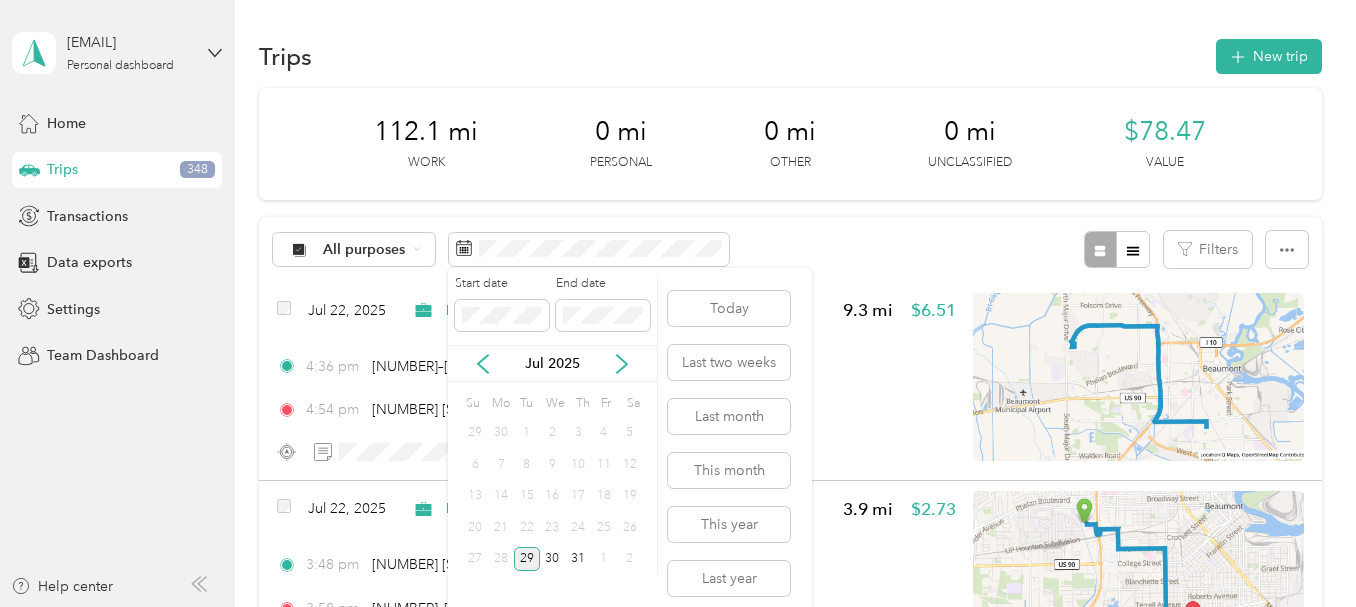 click on "29" at bounding box center [527, 559] 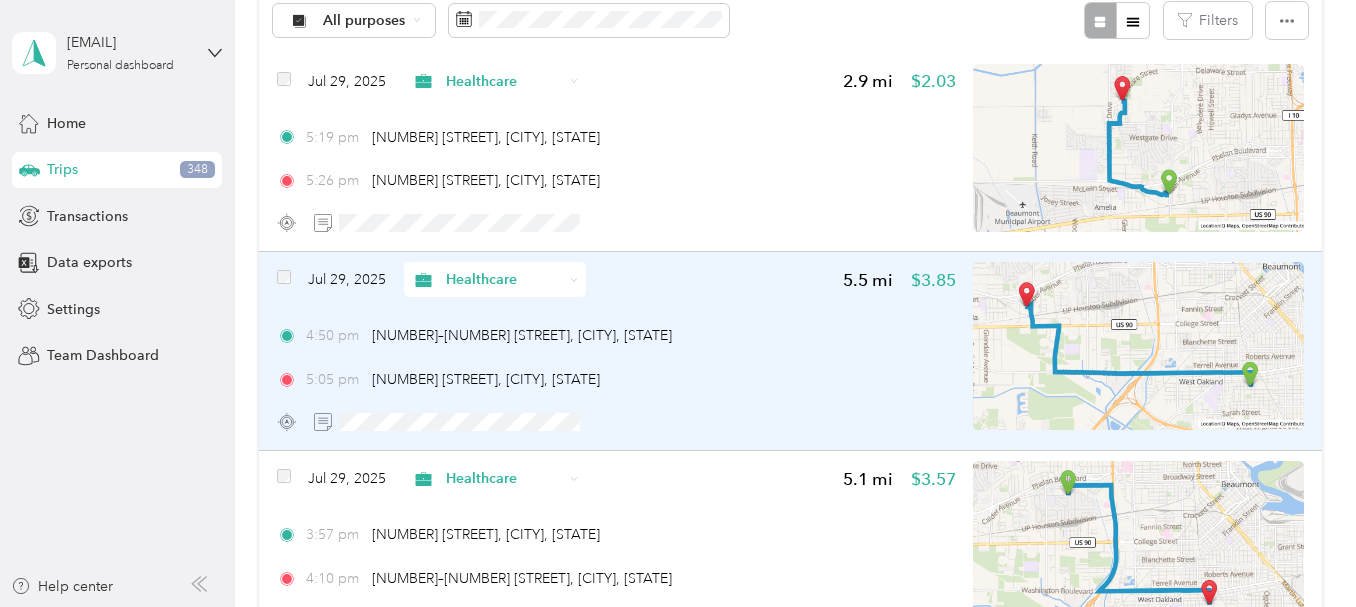 scroll, scrollTop: 0, scrollLeft: 0, axis: both 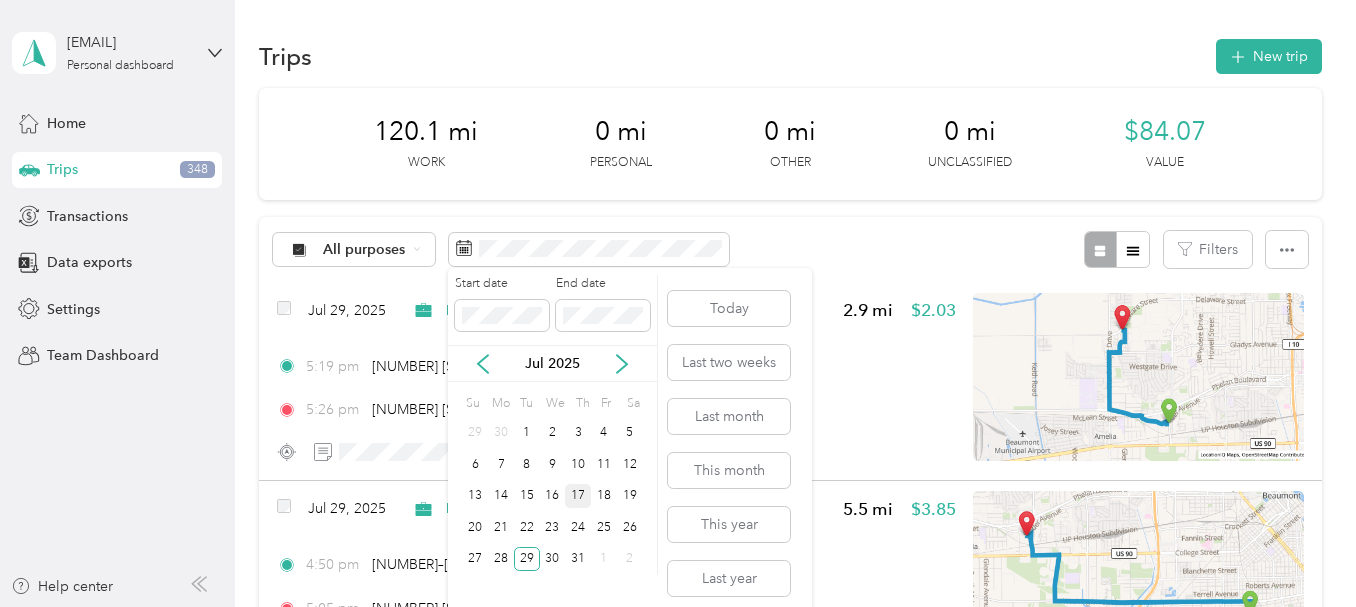 click on "17" at bounding box center [578, 496] 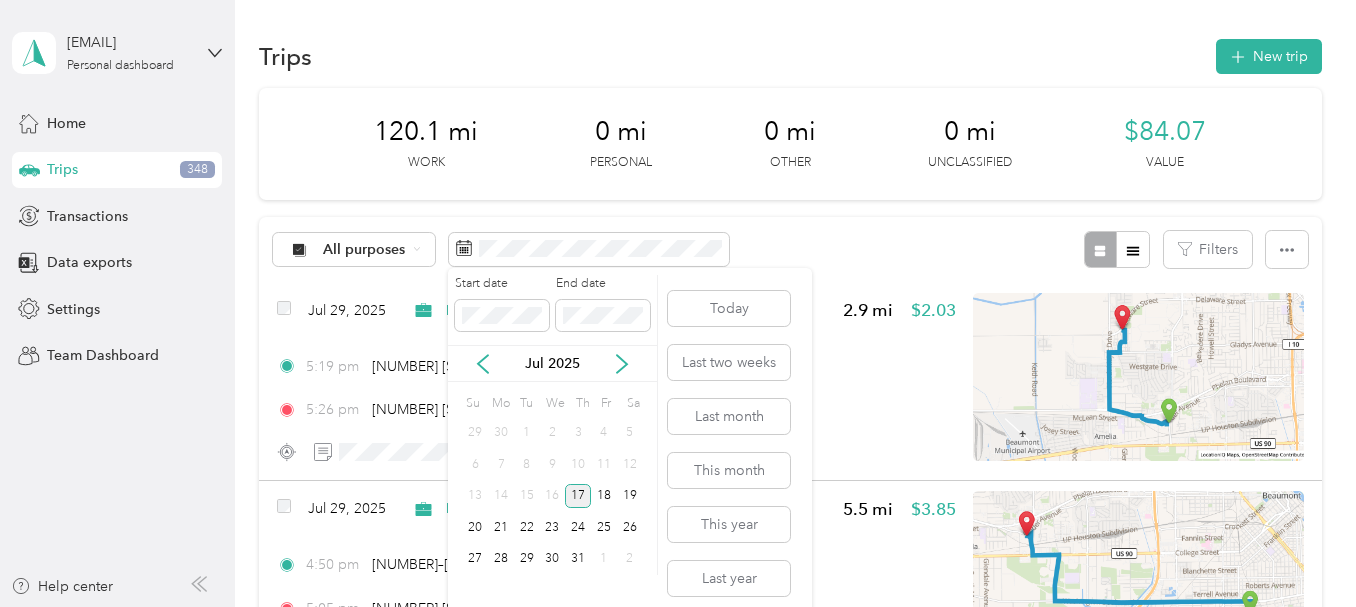 click on "17" at bounding box center [578, 496] 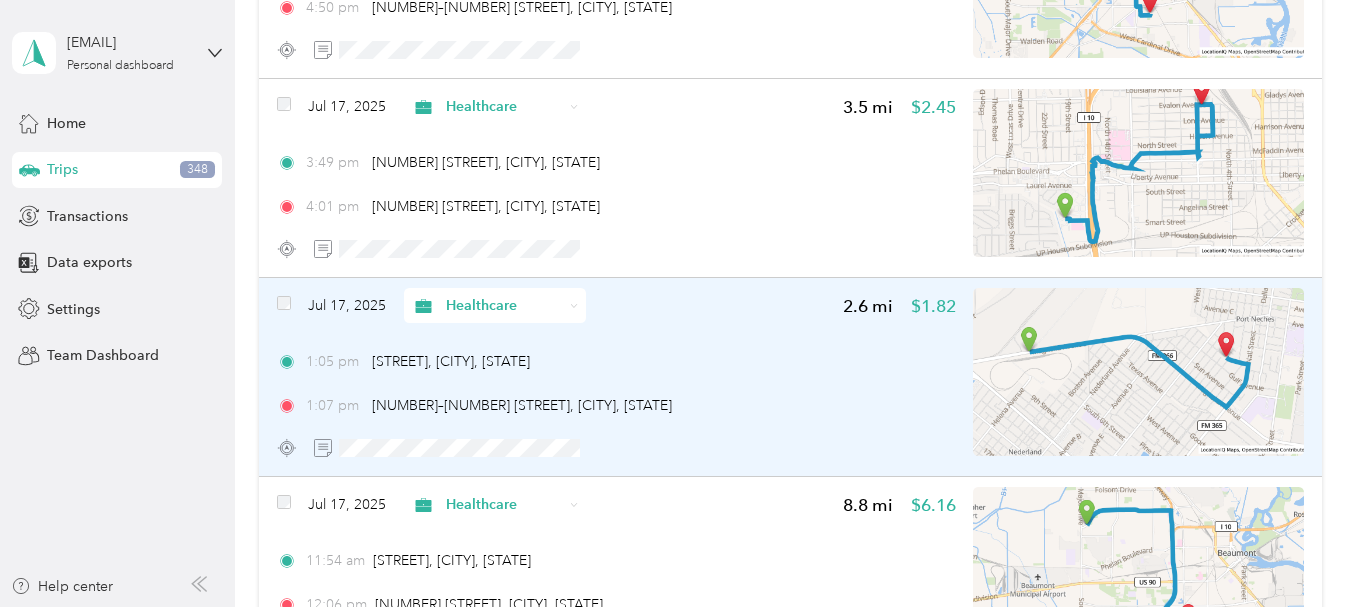 scroll, scrollTop: 600, scrollLeft: 0, axis: vertical 